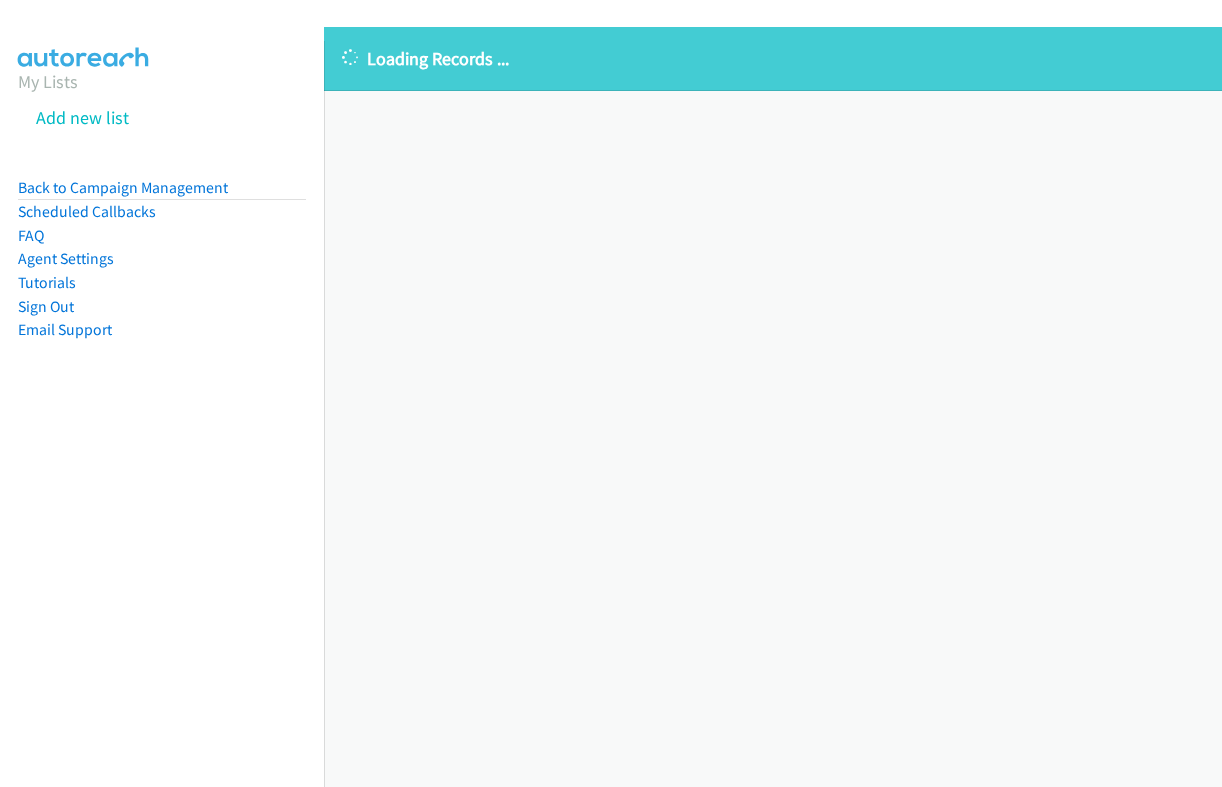 scroll, scrollTop: 0, scrollLeft: 0, axis: both 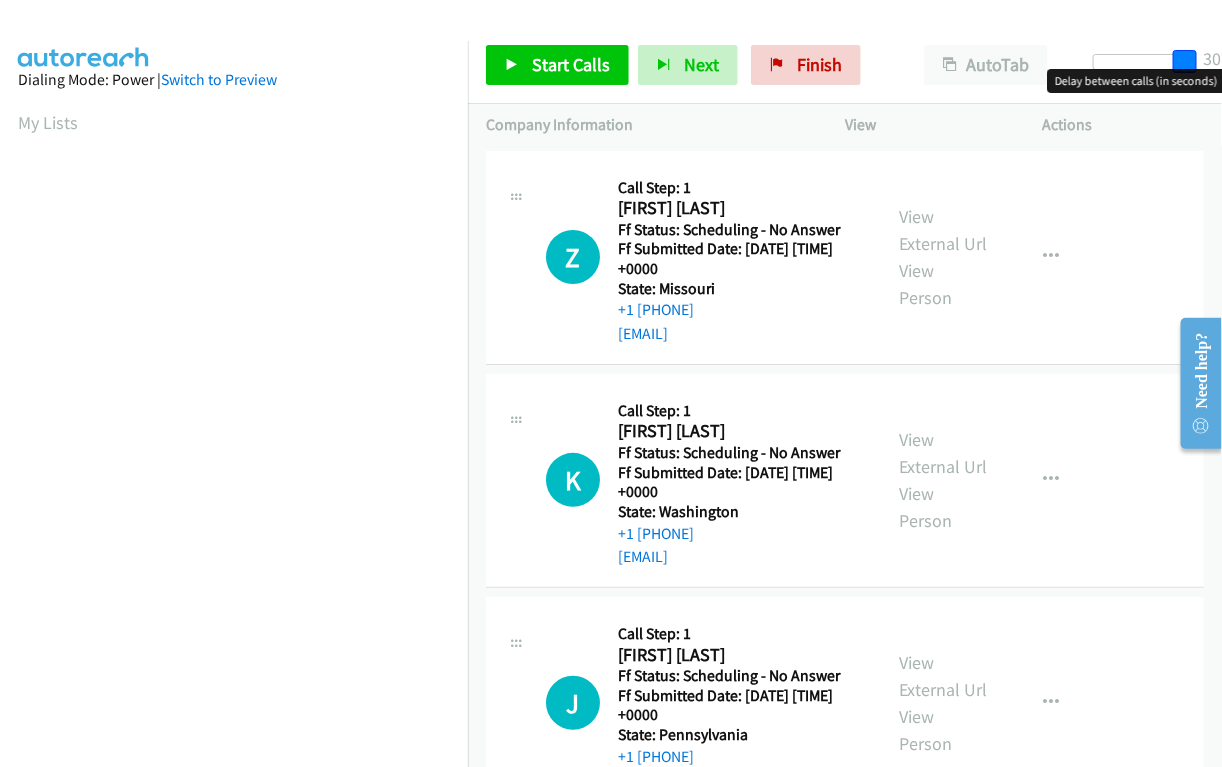 drag, startPoint x: 1087, startPoint y: 60, endPoint x: 1240, endPoint y: 80, distance: 154.30165 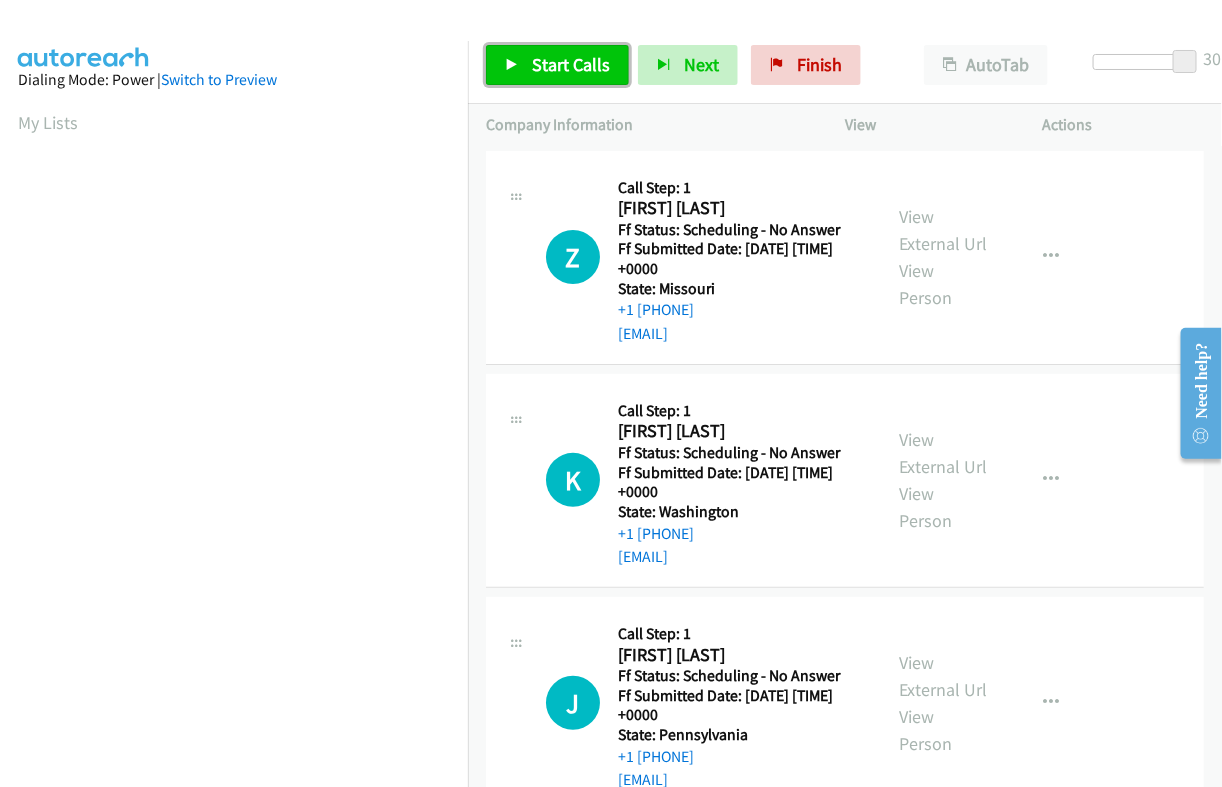 click on "Start Calls" at bounding box center (571, 64) 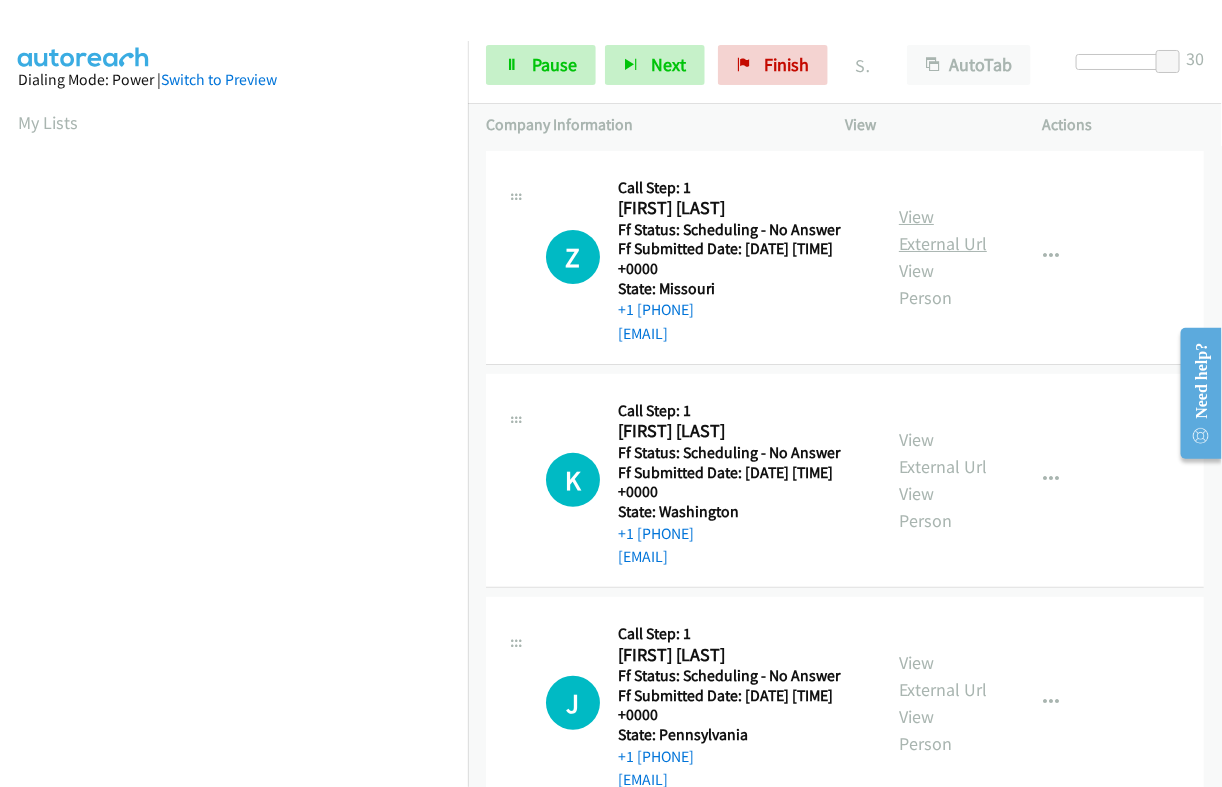 click on "View External Url" at bounding box center (943, 230) 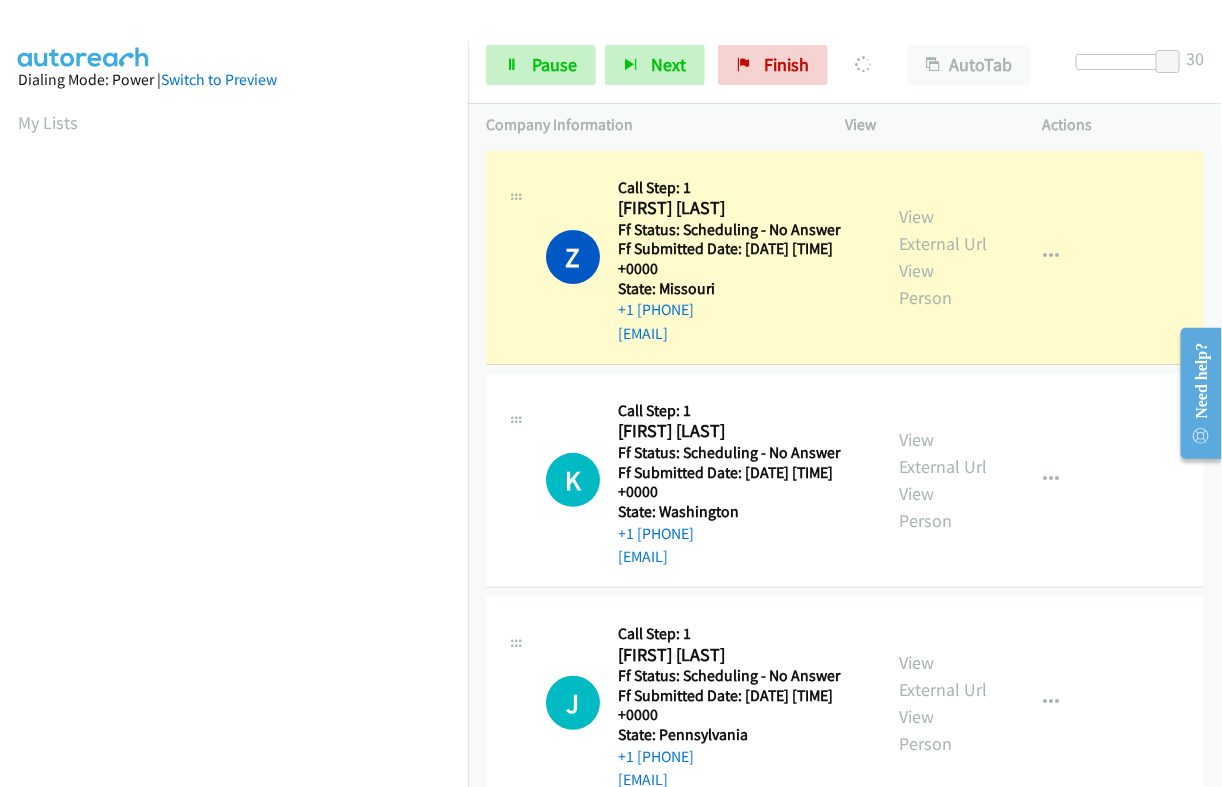 scroll, scrollTop: 340, scrollLeft: 0, axis: vertical 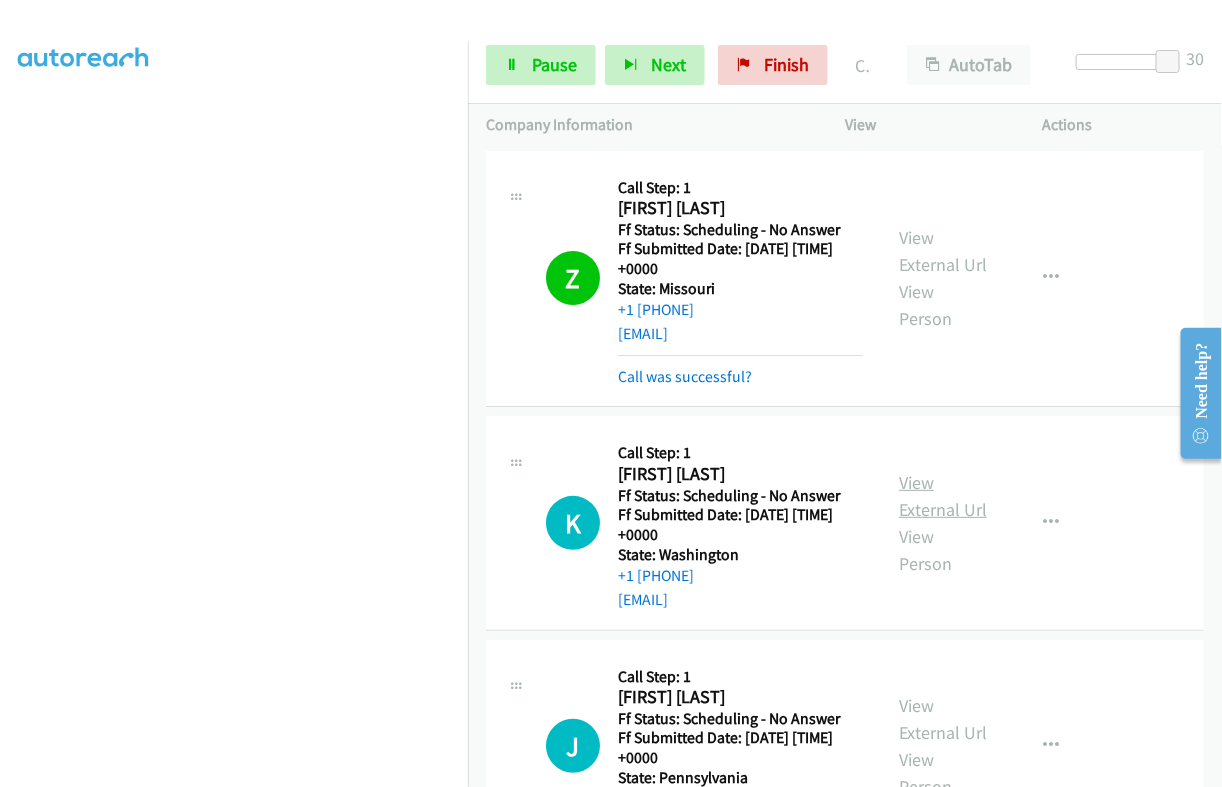 click on "View External Url" at bounding box center (943, 496) 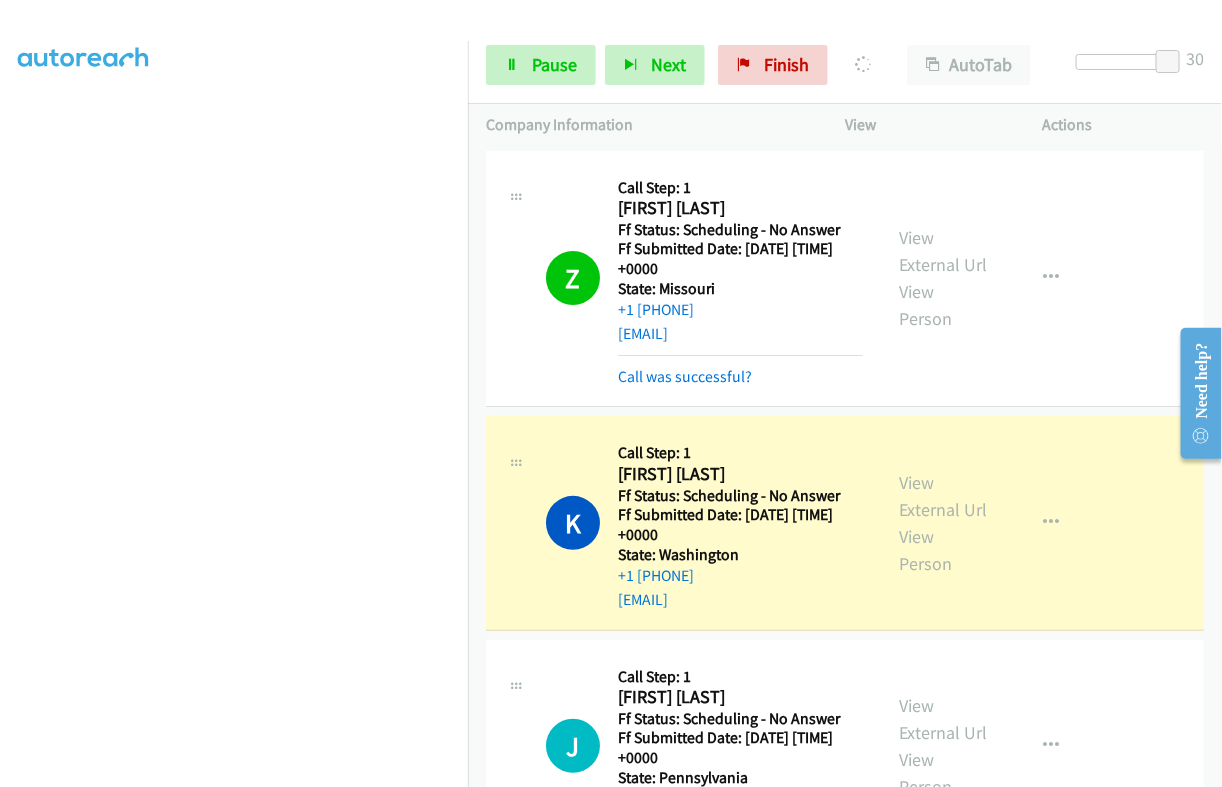scroll, scrollTop: 0, scrollLeft: 0, axis: both 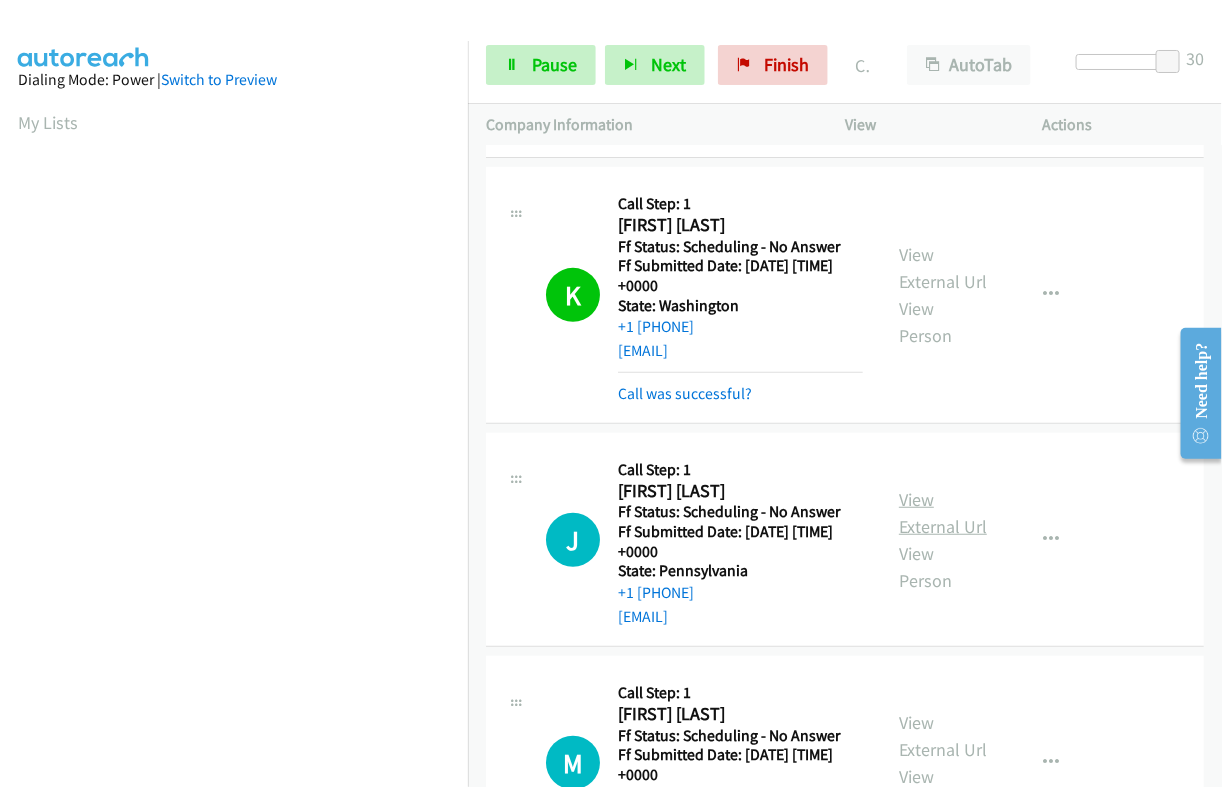 click on "View External Url" at bounding box center [943, 513] 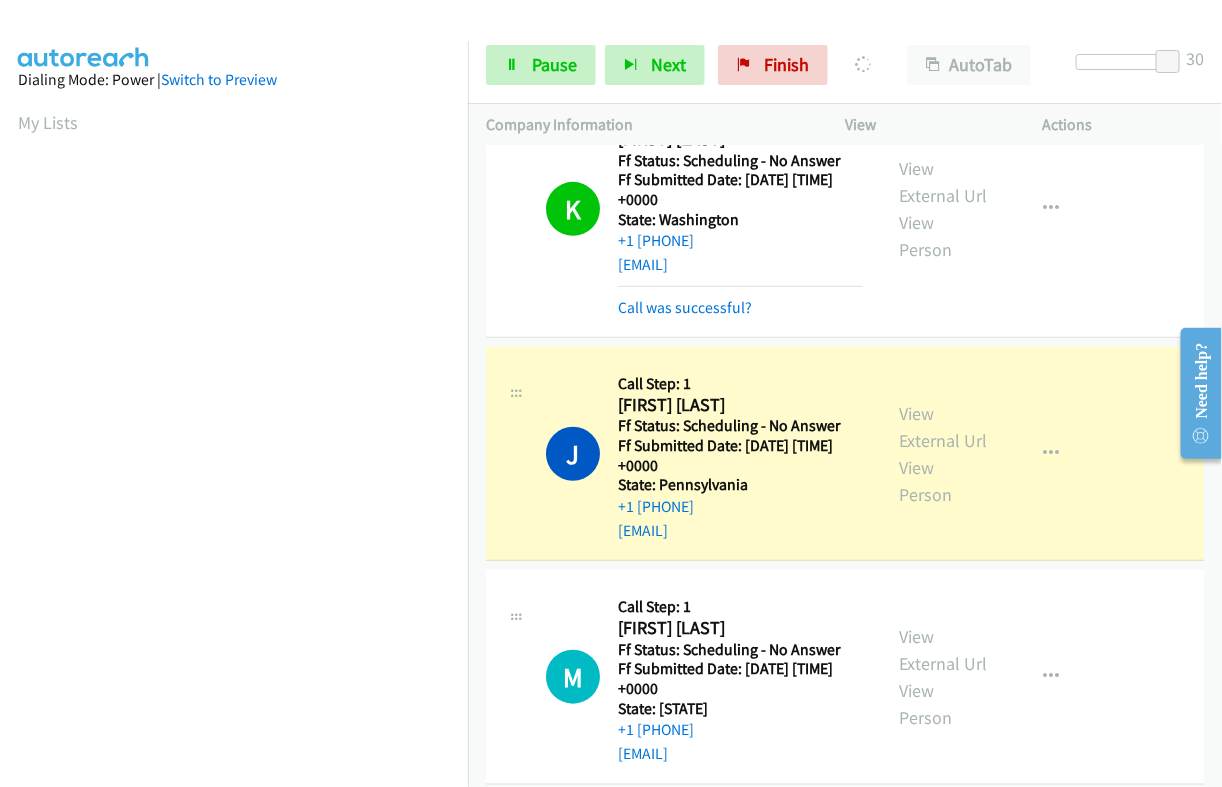 scroll, scrollTop: 375, scrollLeft: 0, axis: vertical 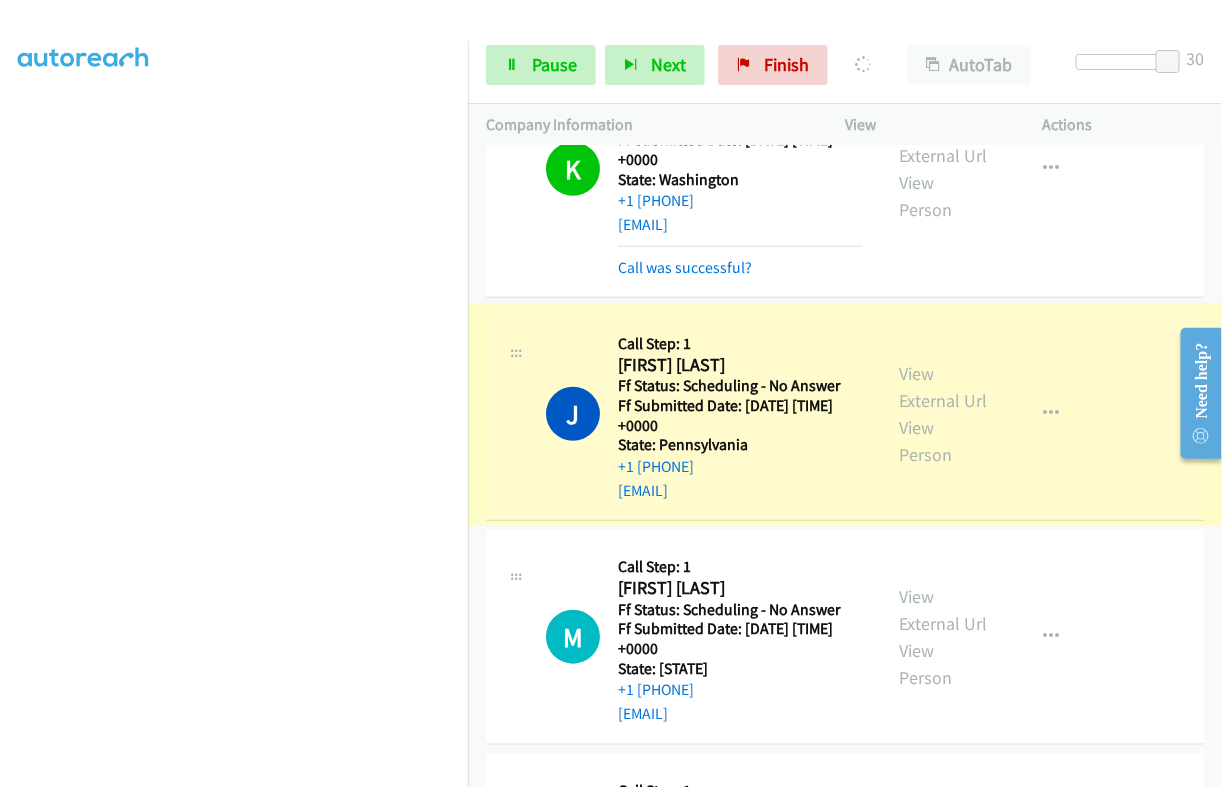 click on "[FIRST] [LAST]" at bounding box center (736, 365) 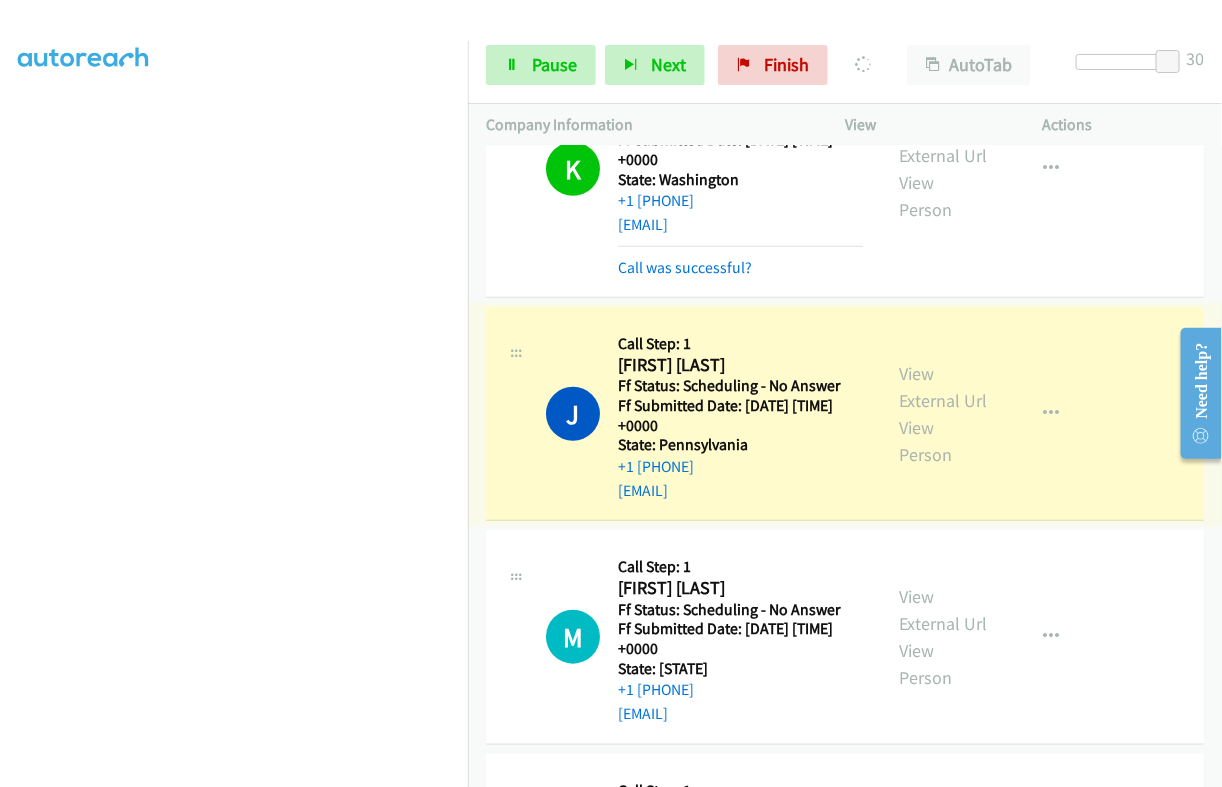 click on "[FIRST] [LAST]" at bounding box center (736, 365) 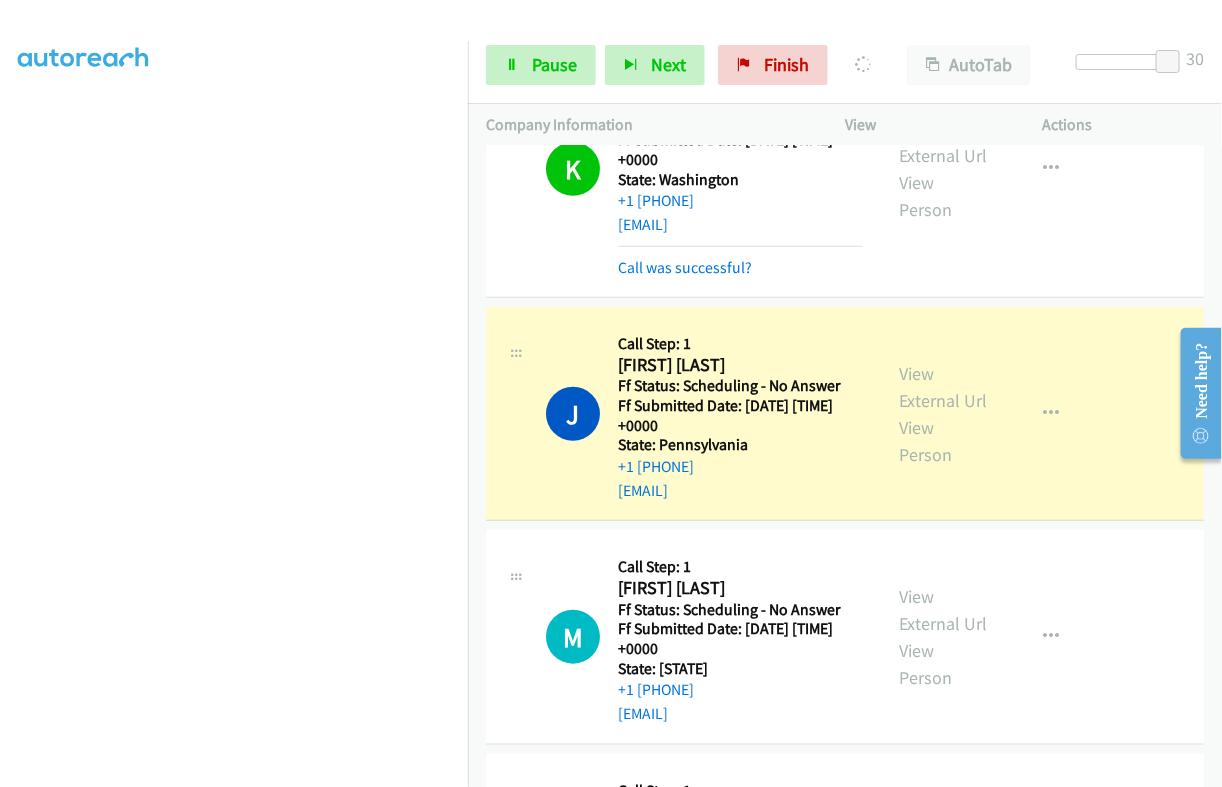 click on "[FIRST] [LAST]" at bounding box center (736, 365) 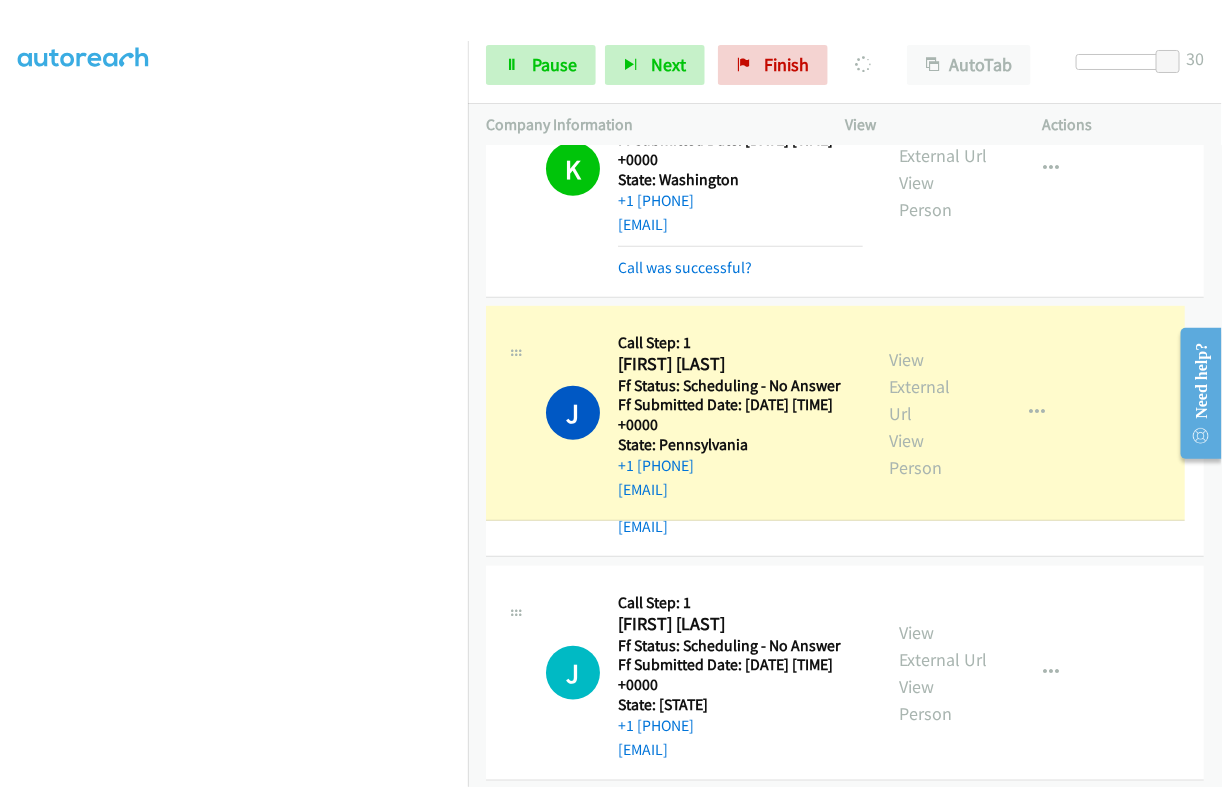drag, startPoint x: 680, startPoint y: 365, endPoint x: 616, endPoint y: 365, distance: 64 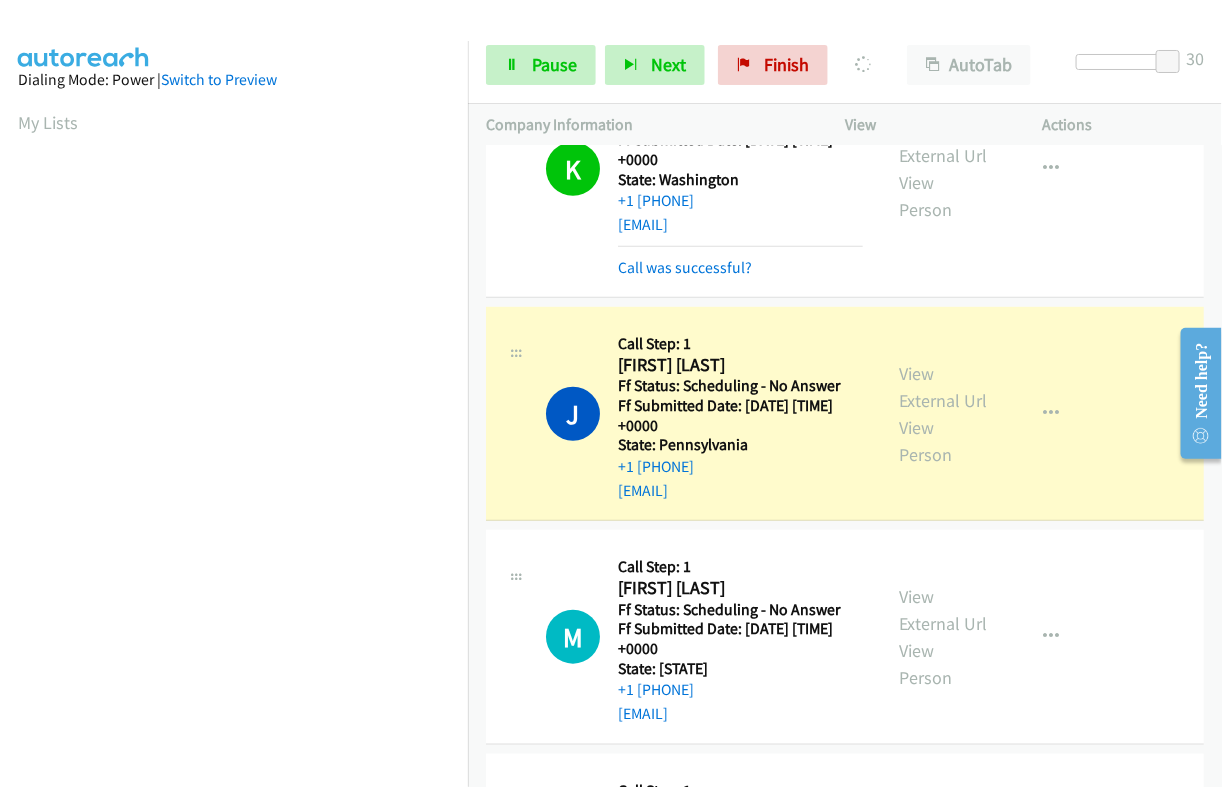 scroll, scrollTop: 340, scrollLeft: 0, axis: vertical 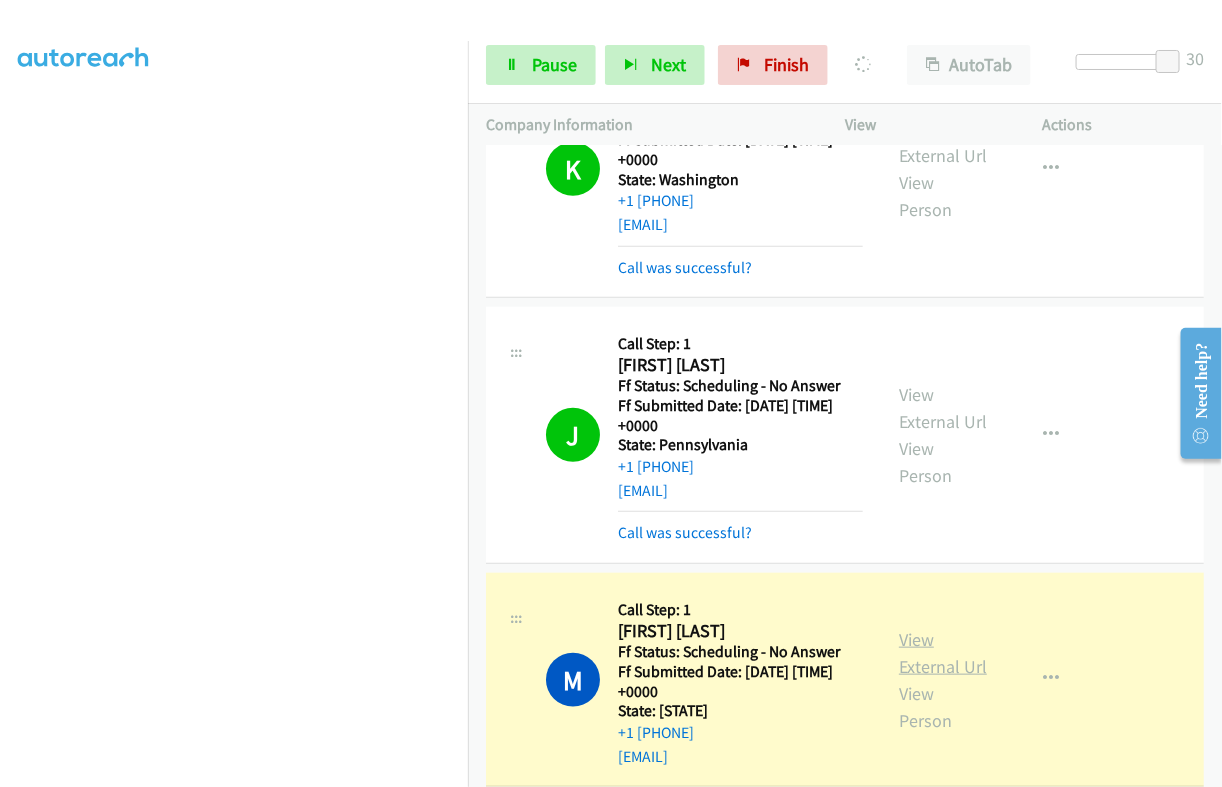 click on "View External Url" at bounding box center (943, 653) 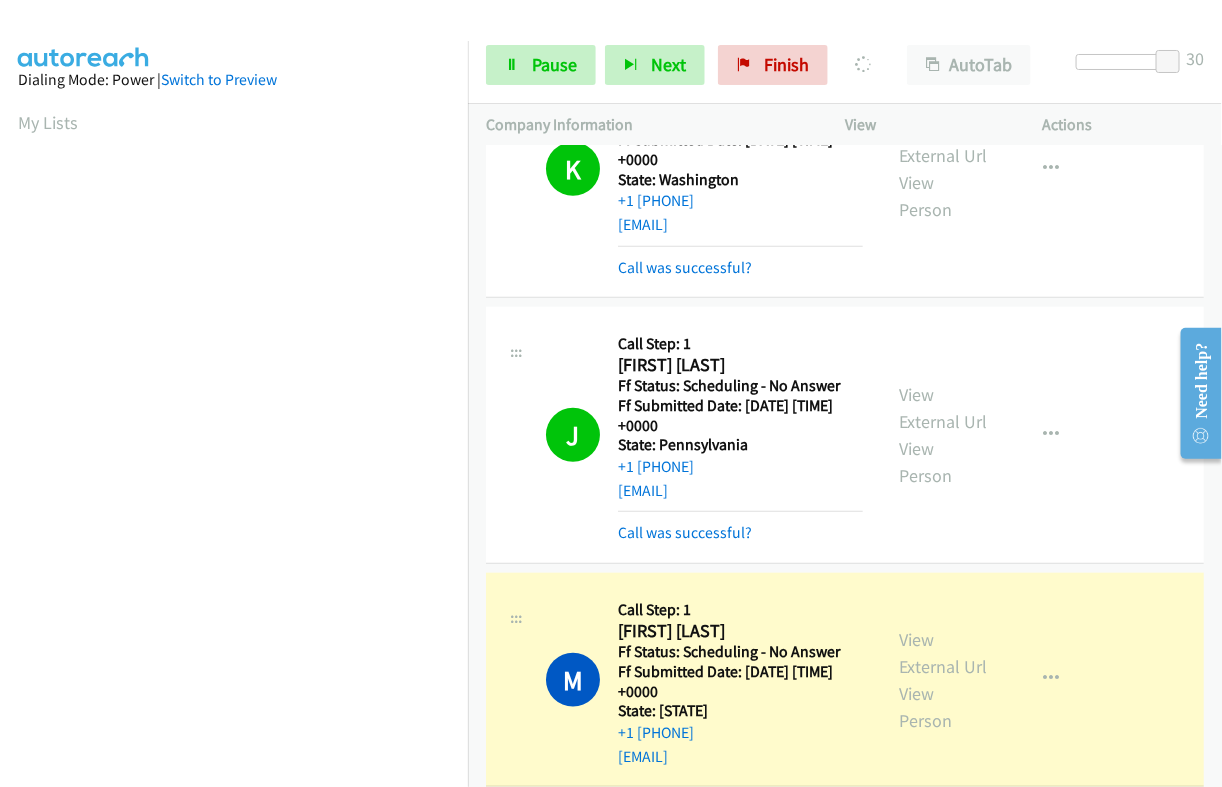 scroll, scrollTop: 340, scrollLeft: 0, axis: vertical 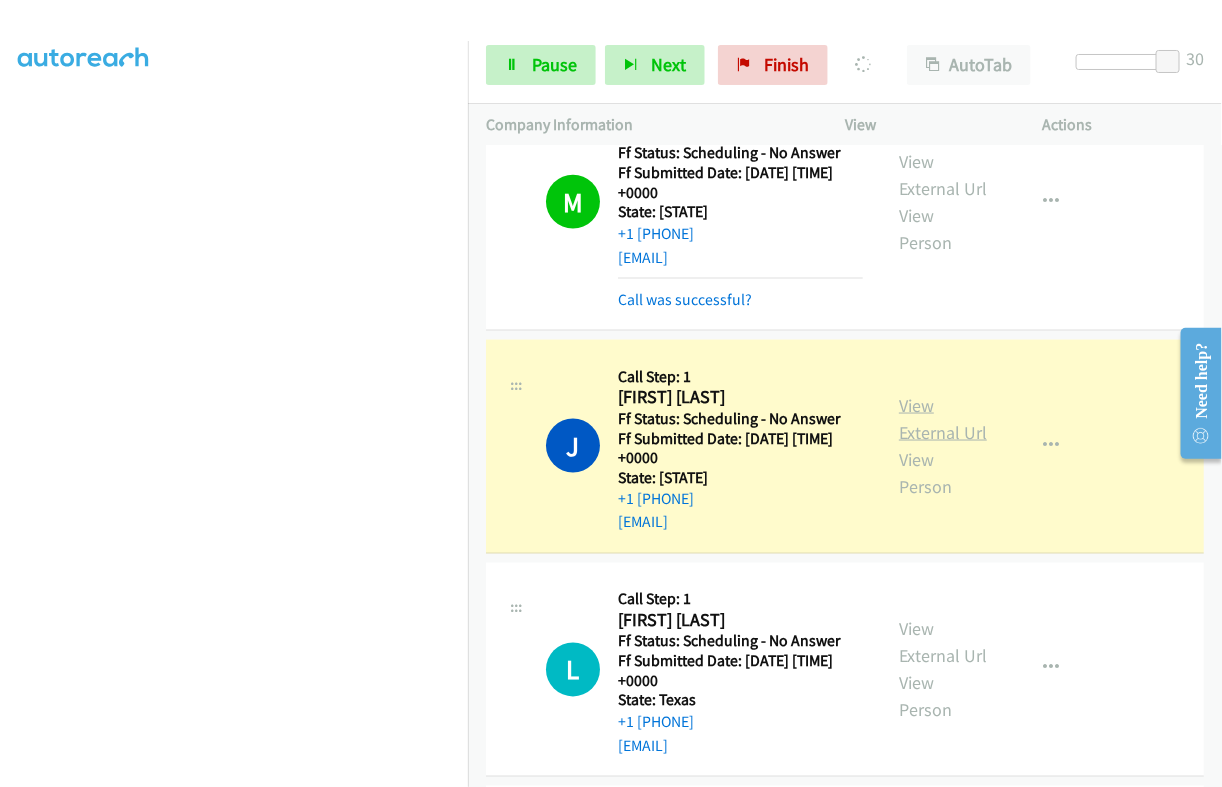 click on "View External Url" at bounding box center [943, 419] 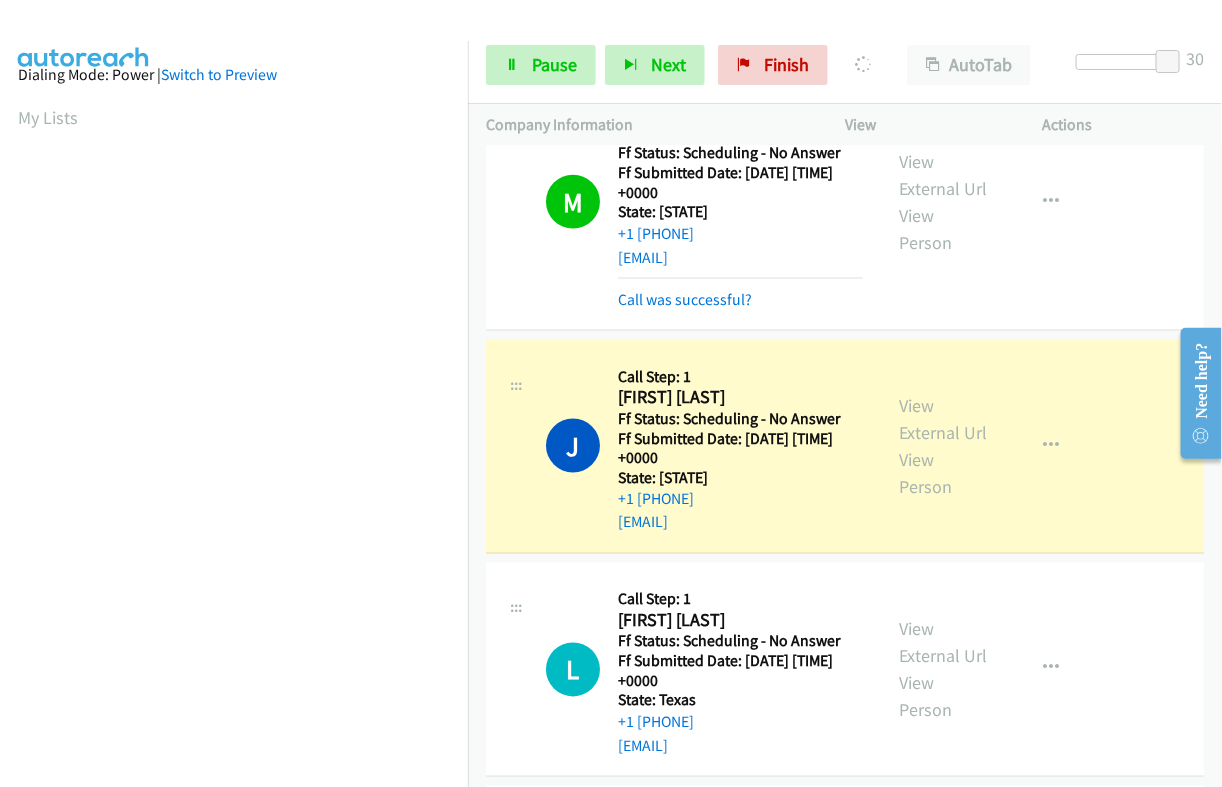 scroll, scrollTop: 0, scrollLeft: 0, axis: both 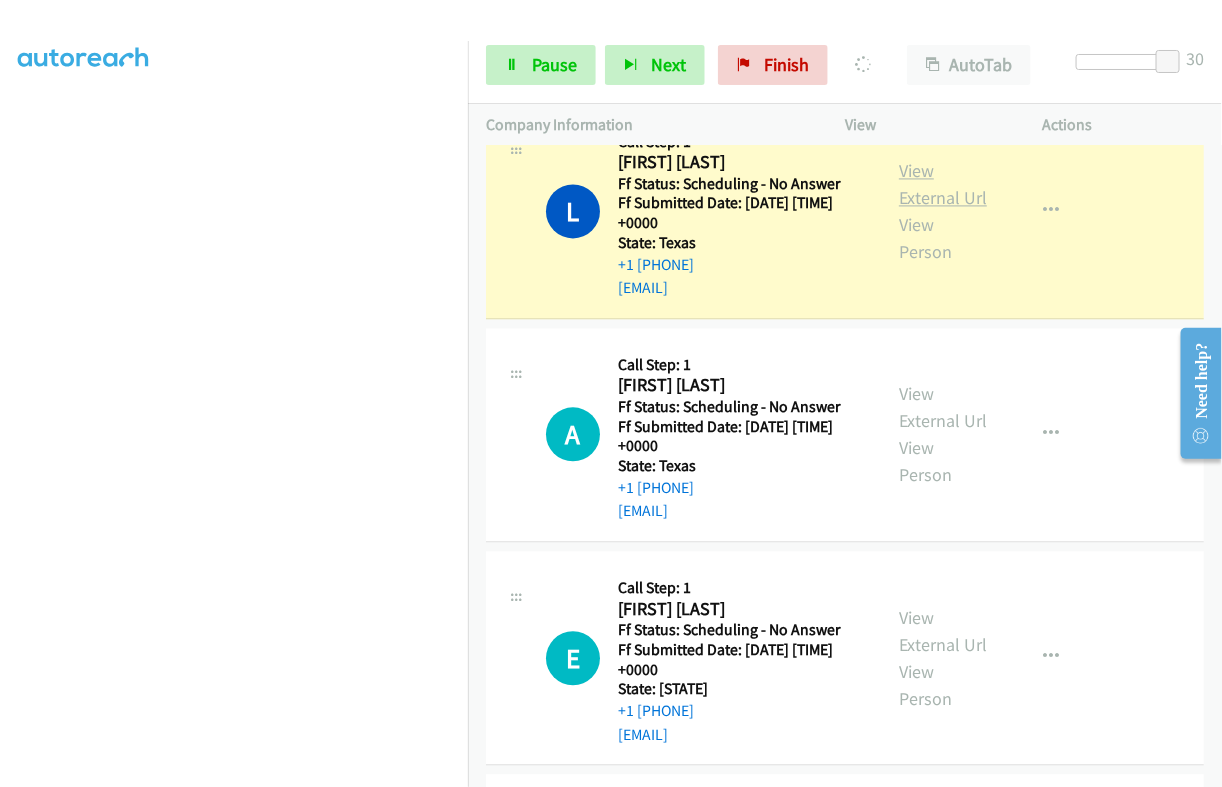 click on "View External Url" at bounding box center (943, 184) 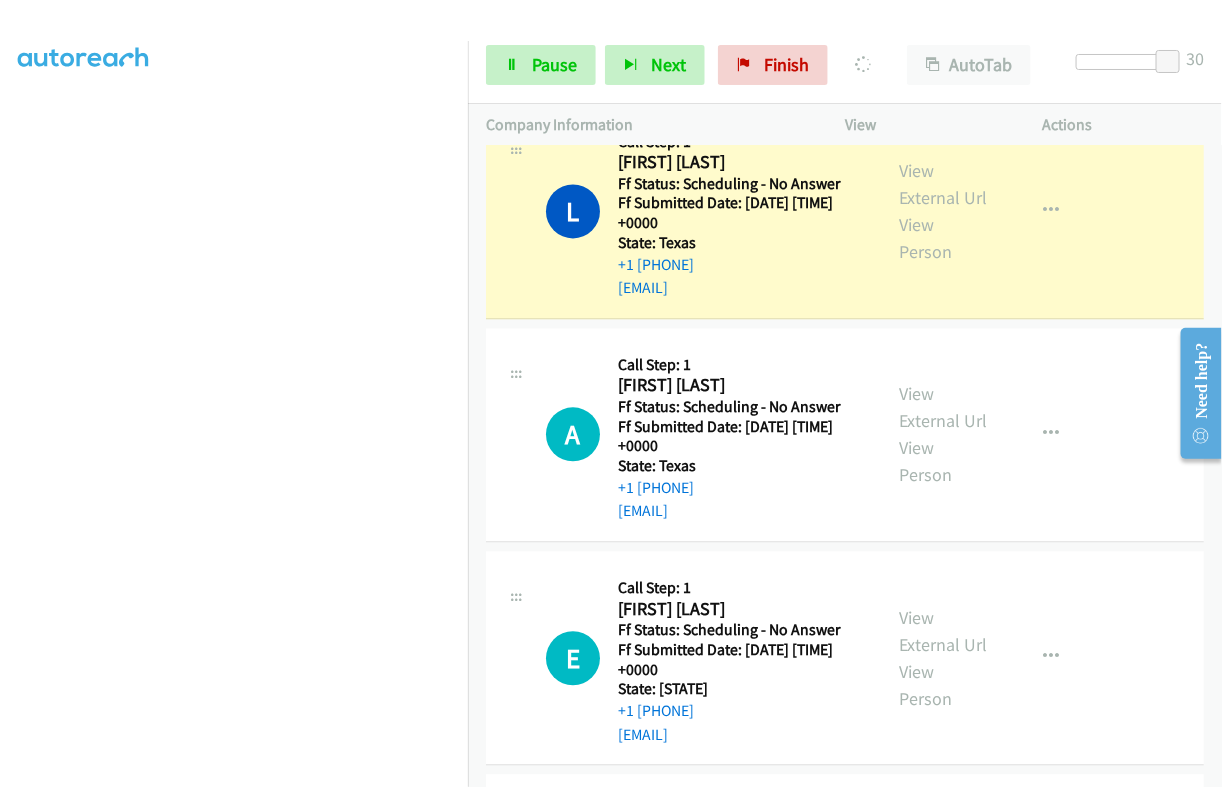 scroll, scrollTop: 340, scrollLeft: 0, axis: vertical 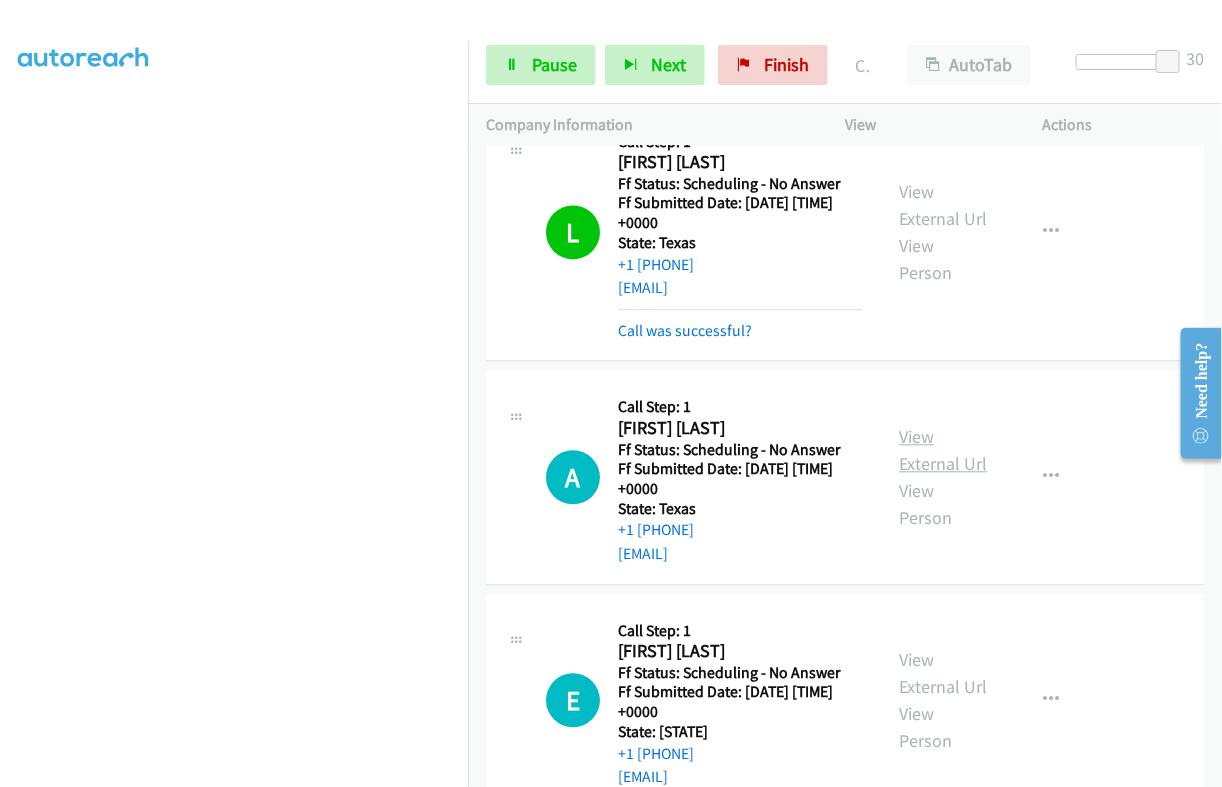 click on "View External Url" at bounding box center [943, 450] 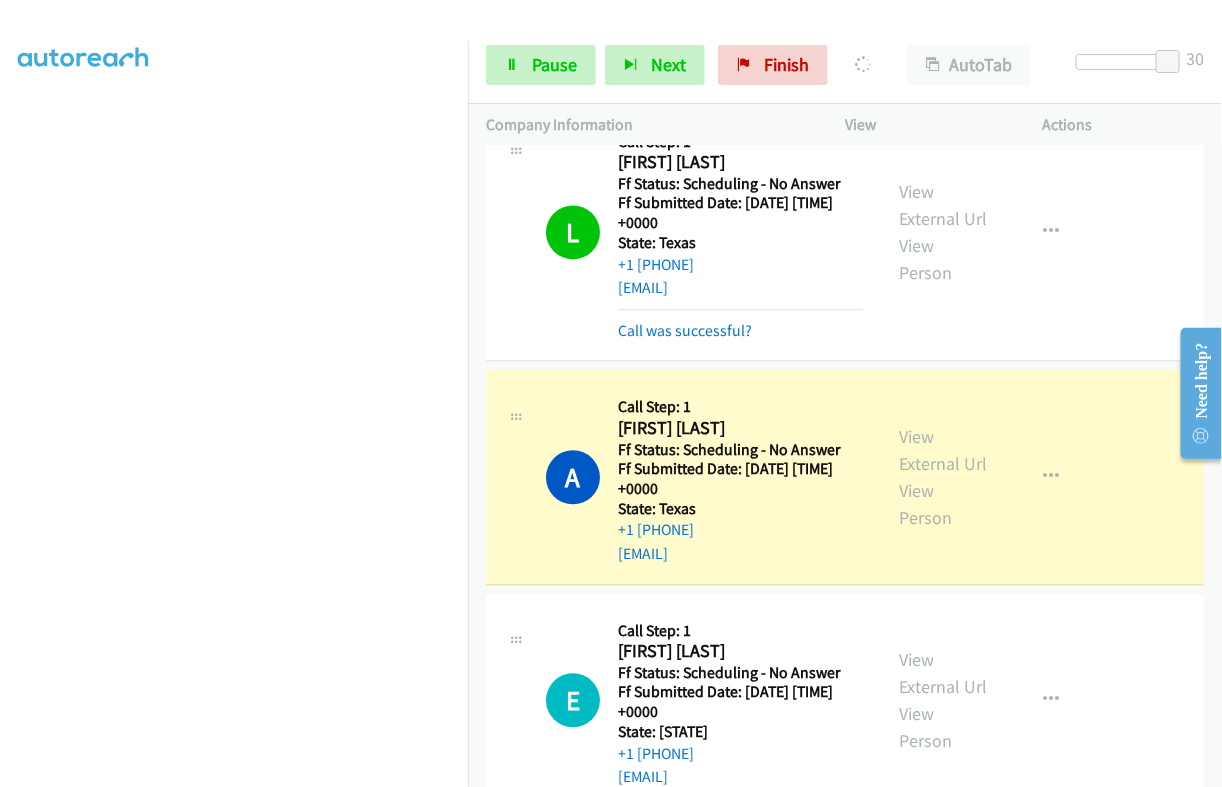 scroll, scrollTop: 340, scrollLeft: 0, axis: vertical 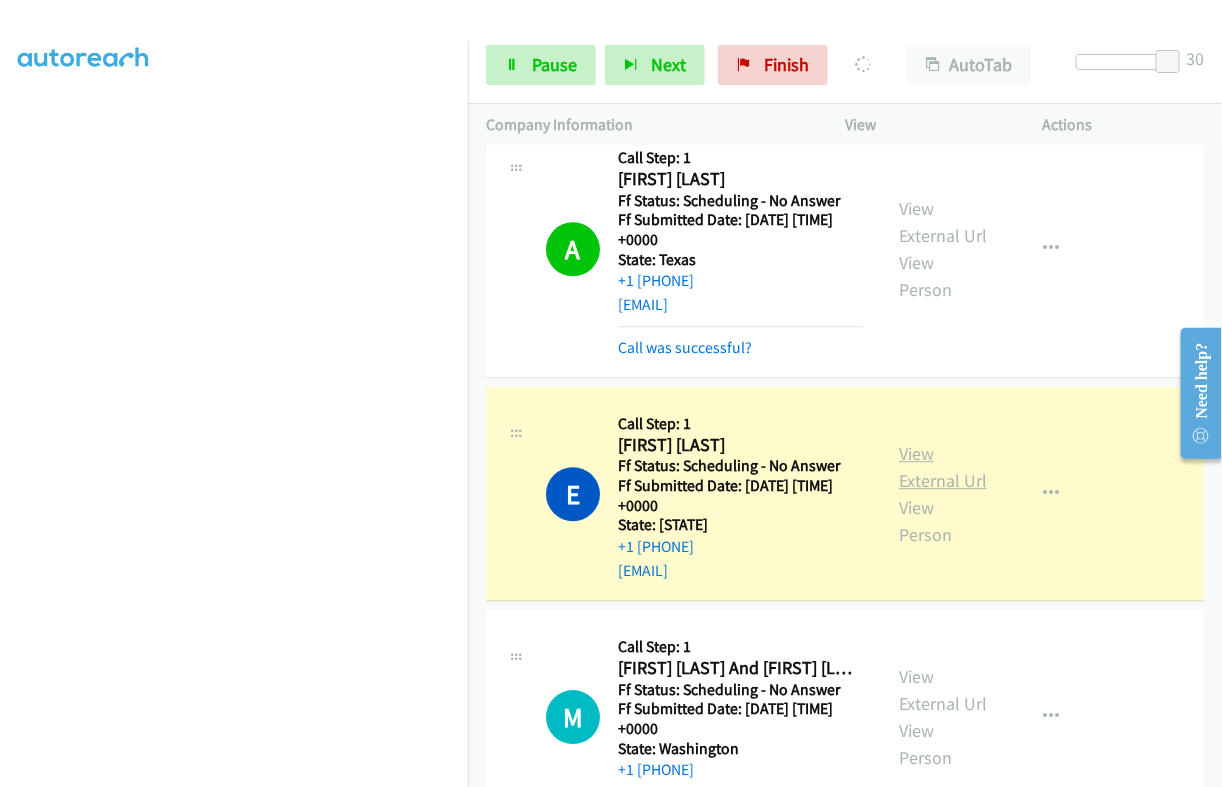 click on "View External Url" at bounding box center [943, 467] 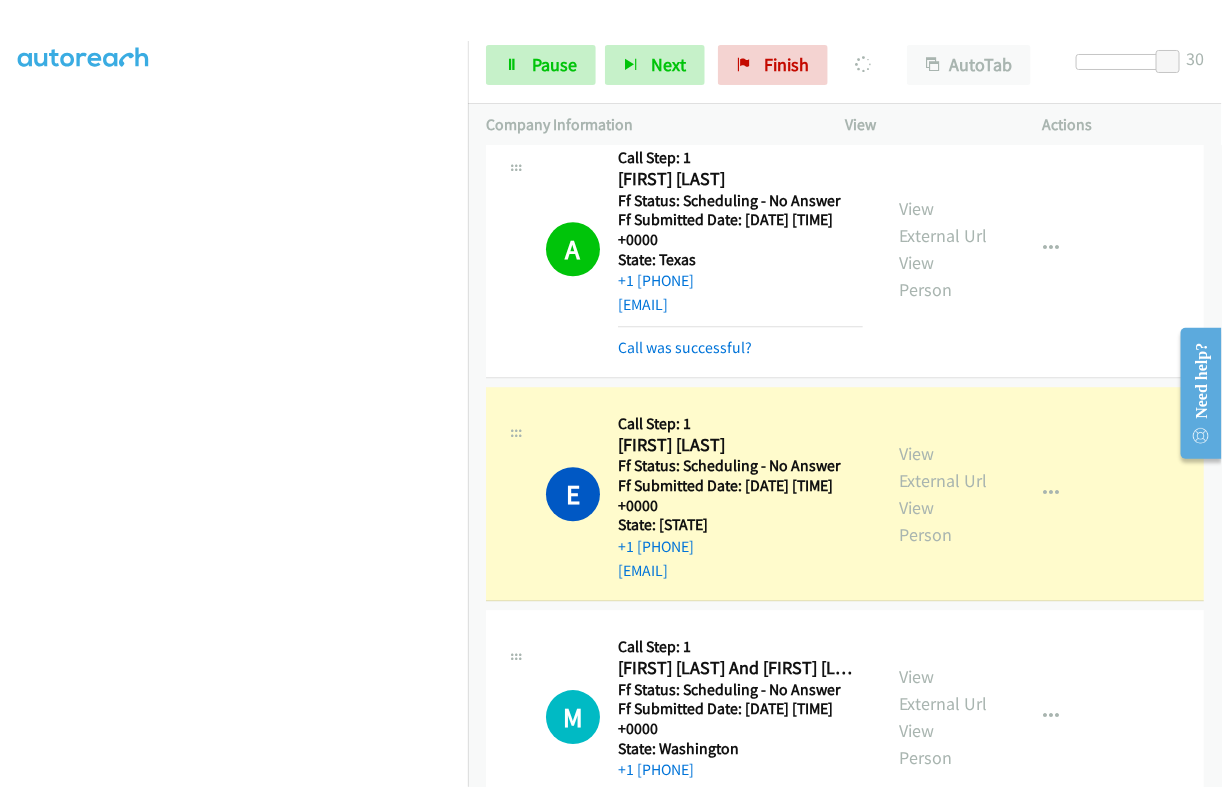 scroll, scrollTop: 0, scrollLeft: 0, axis: both 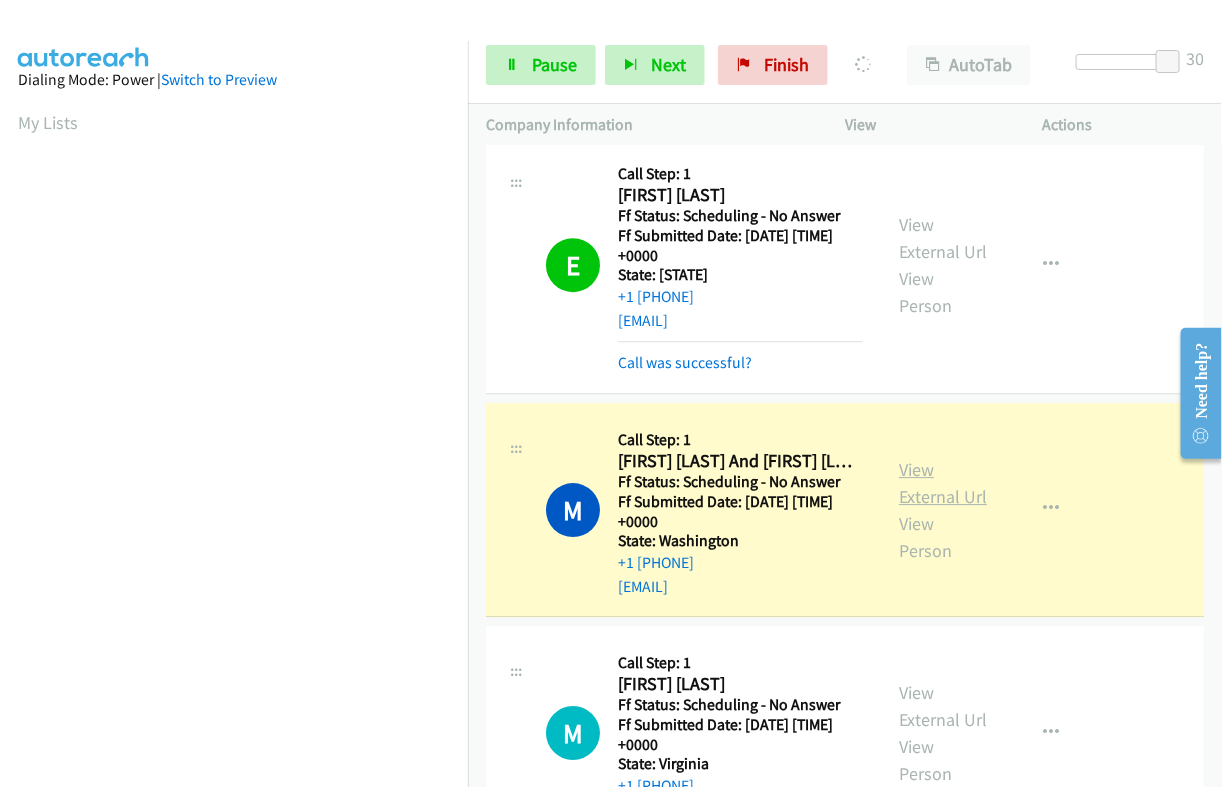 click on "View External Url" at bounding box center (943, 483) 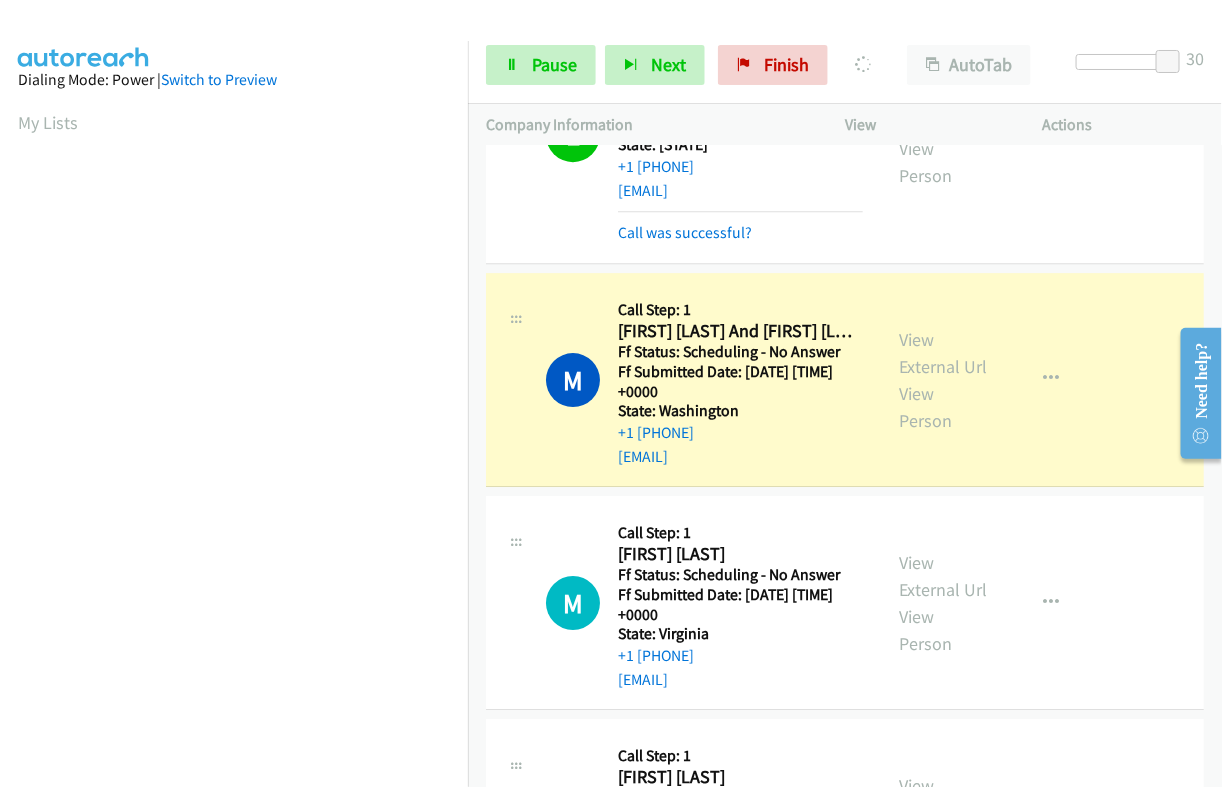 scroll, scrollTop: 2125, scrollLeft: 0, axis: vertical 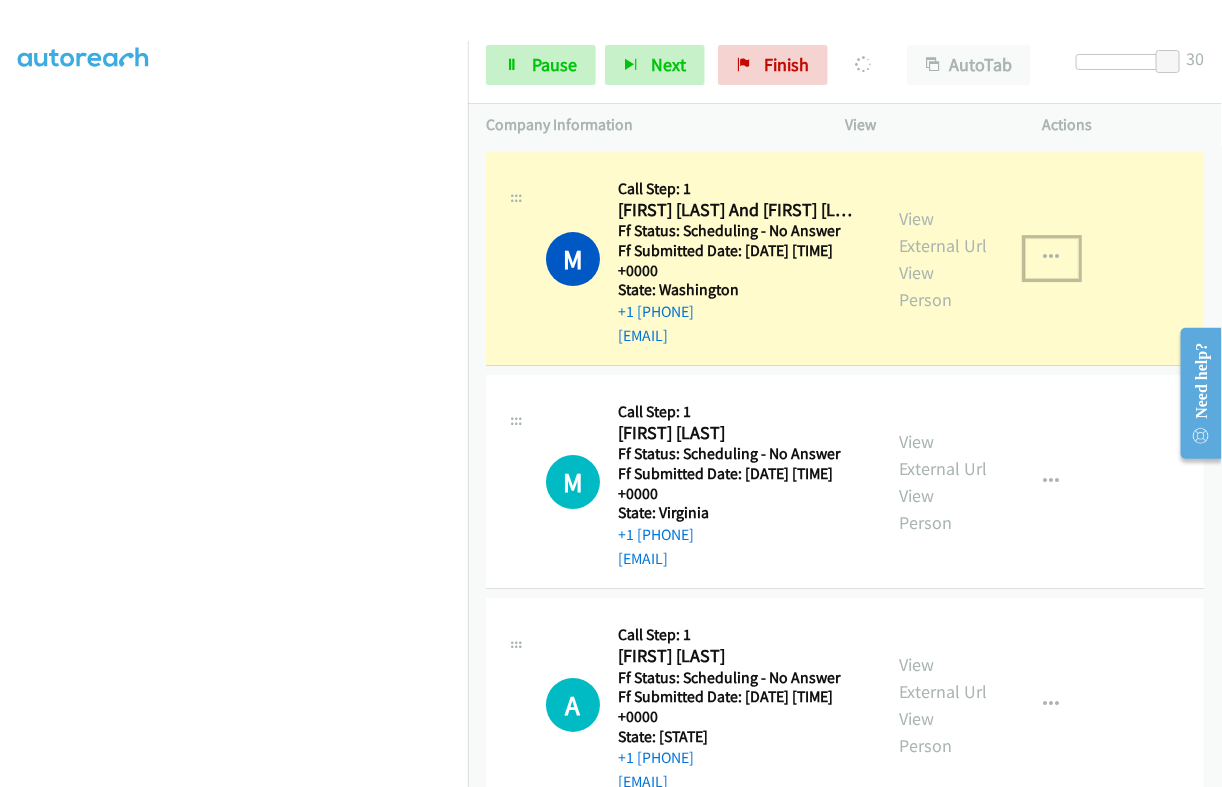 click at bounding box center (1052, 258) 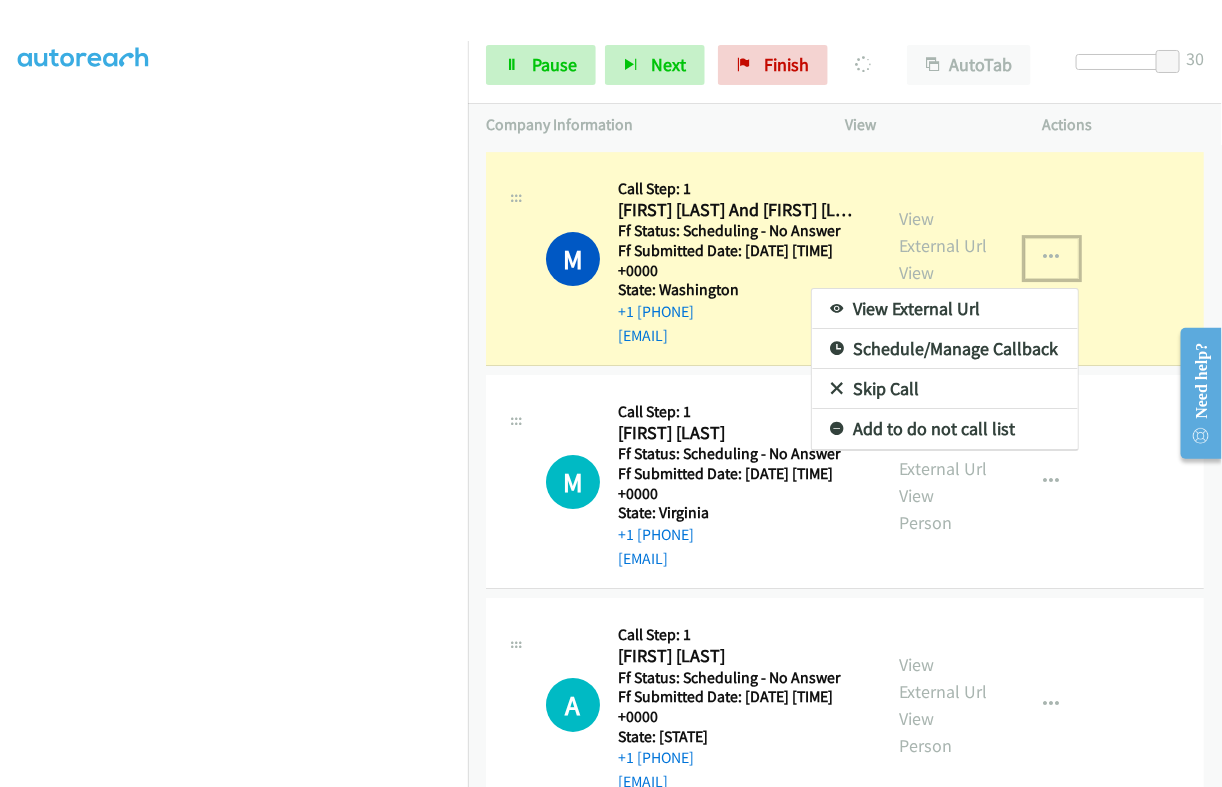 click on "Add to do not call list" at bounding box center [945, 429] 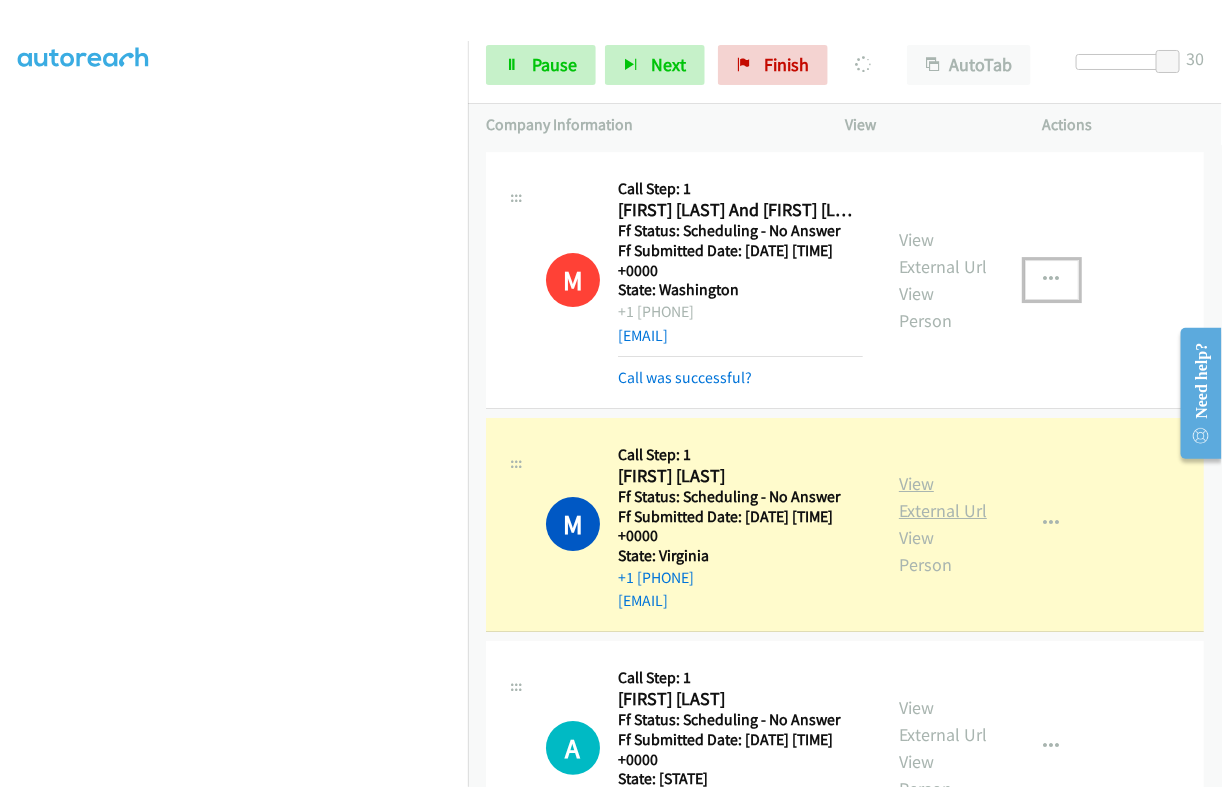 click on "View External Url" at bounding box center [943, 497] 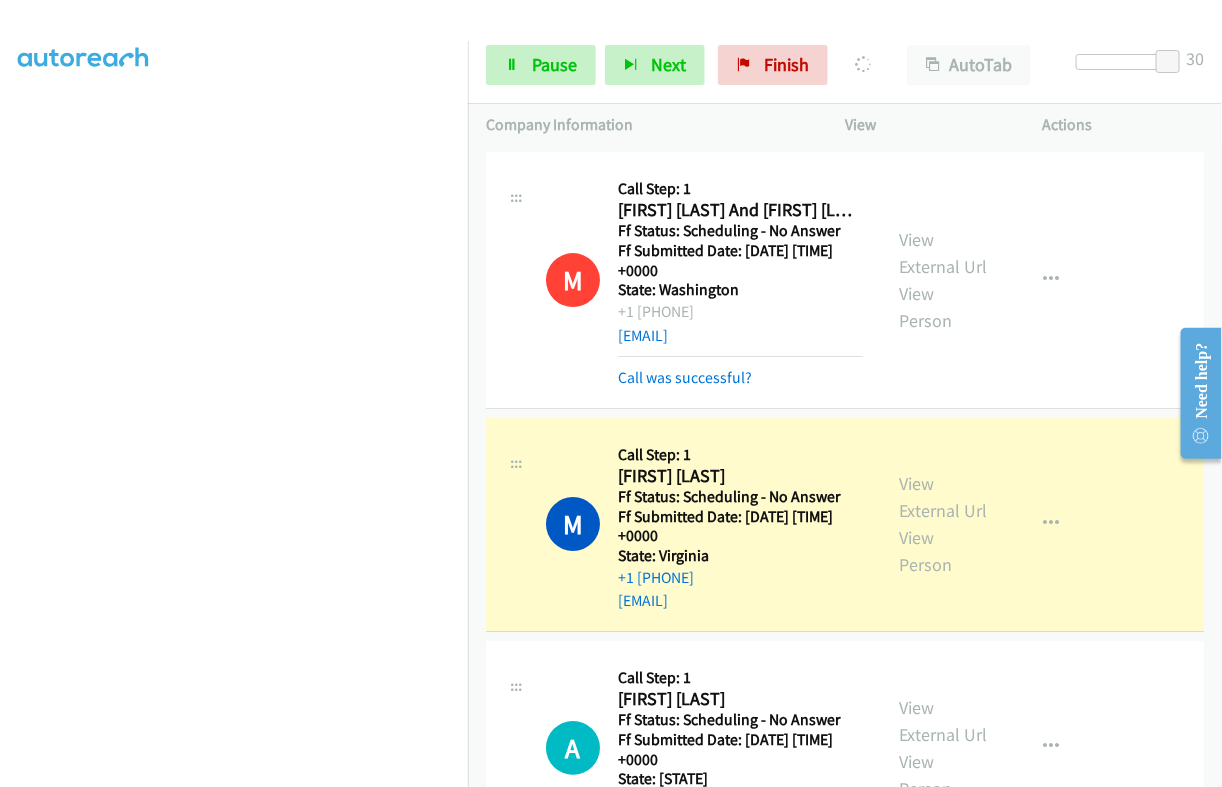scroll, scrollTop: 340, scrollLeft: 0, axis: vertical 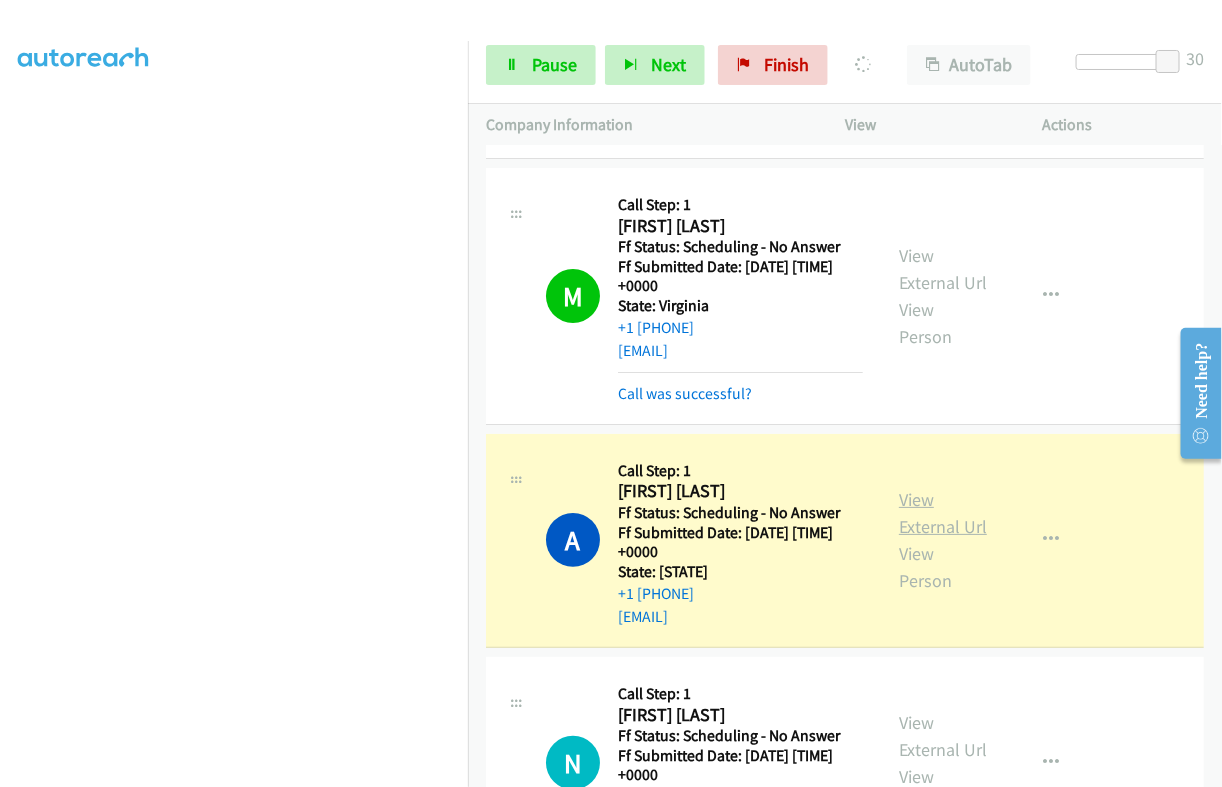 click on "View External Url" at bounding box center [943, 513] 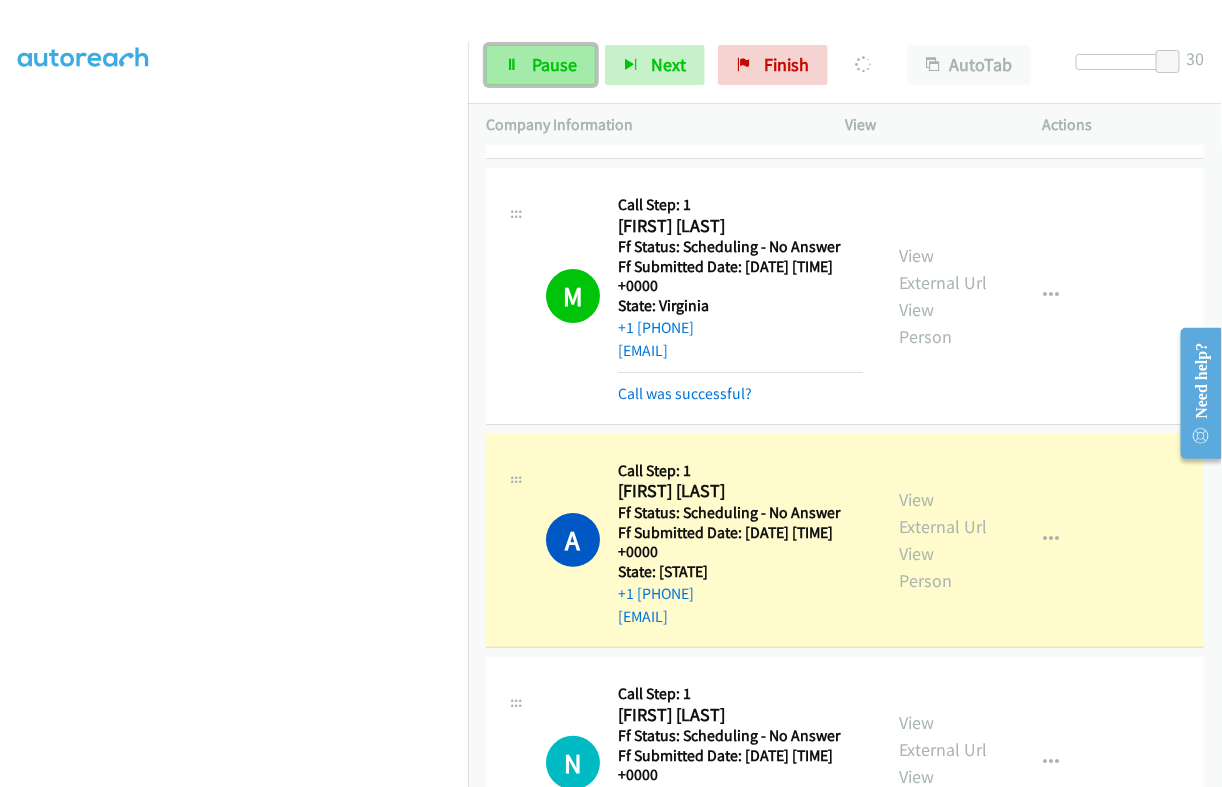 click on "Pause" at bounding box center (554, 64) 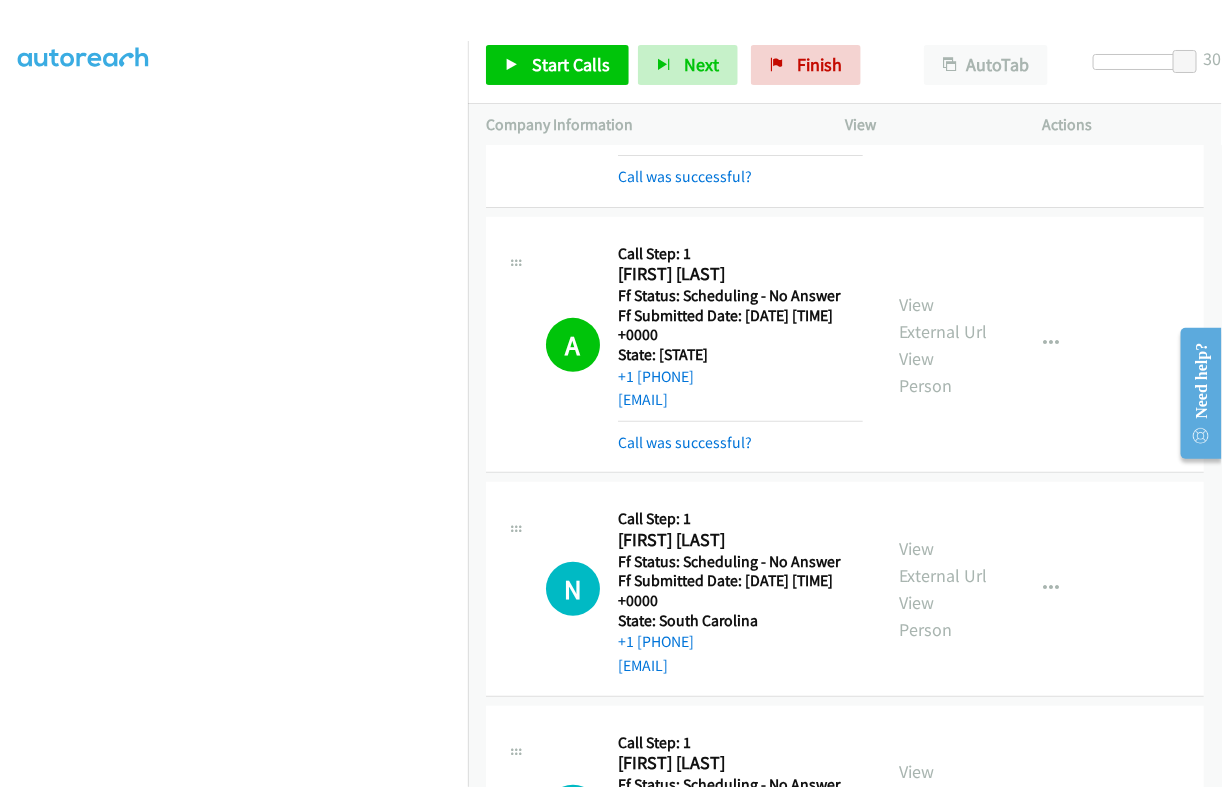 scroll, scrollTop: 2625, scrollLeft: 0, axis: vertical 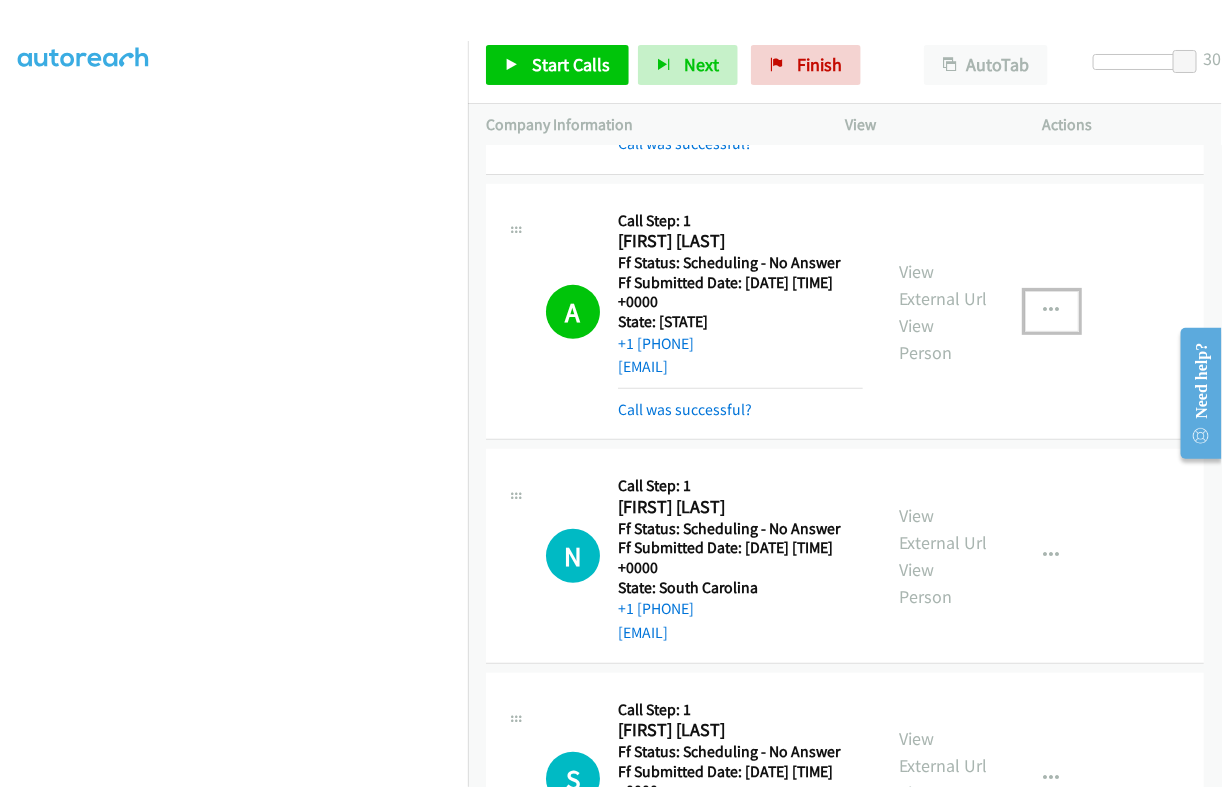 click at bounding box center (1052, 311) 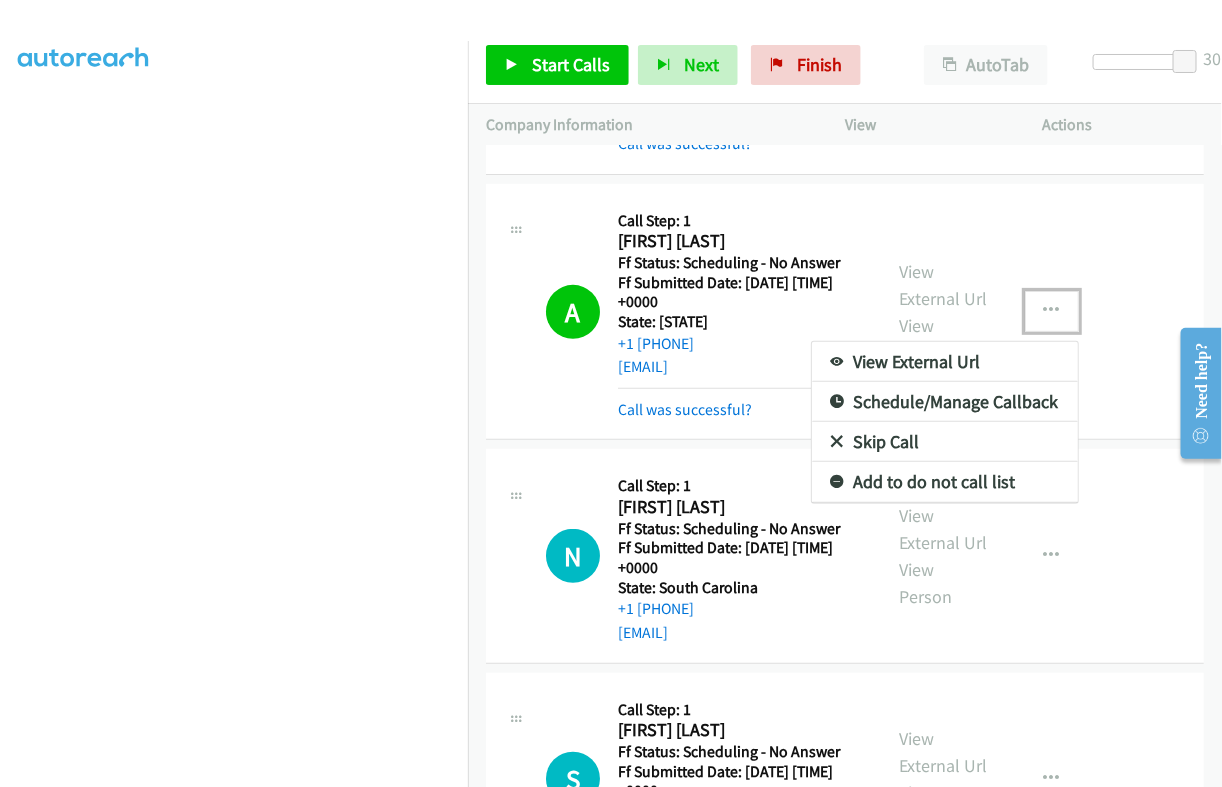 click at bounding box center (611, 393) 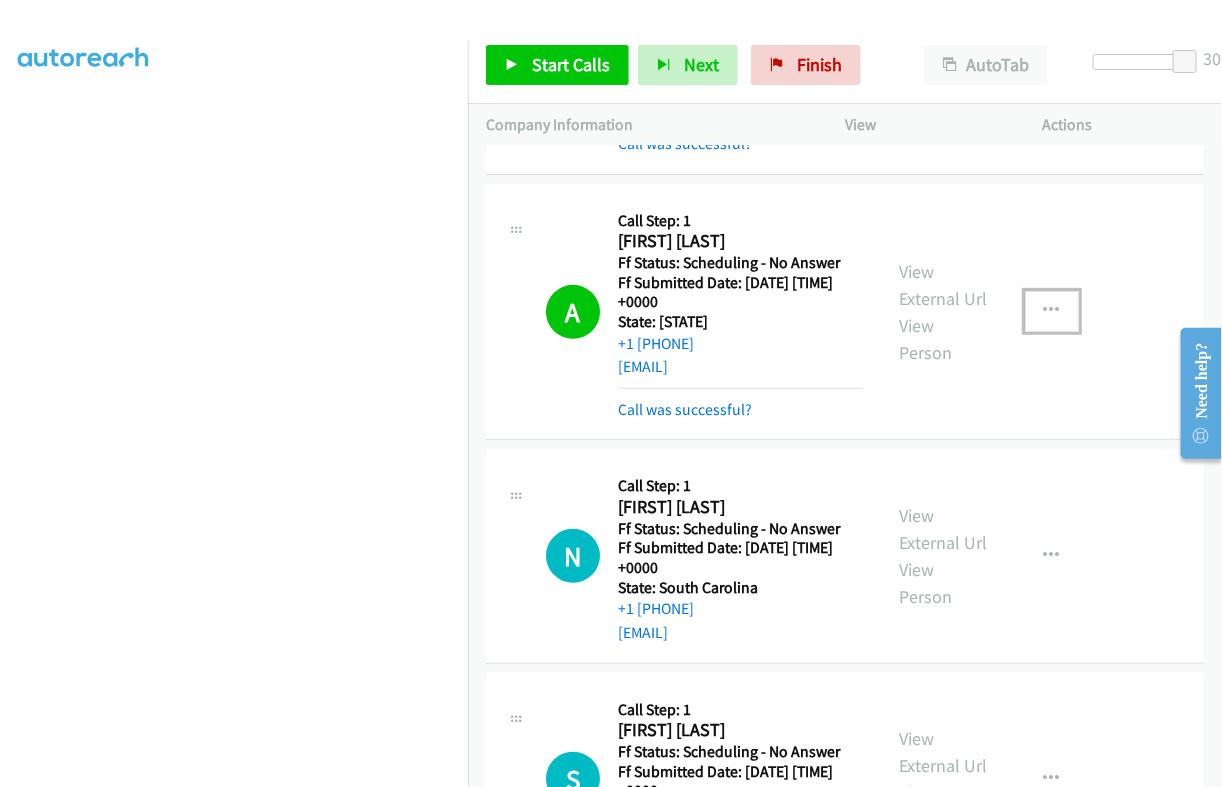 click at bounding box center (1052, 311) 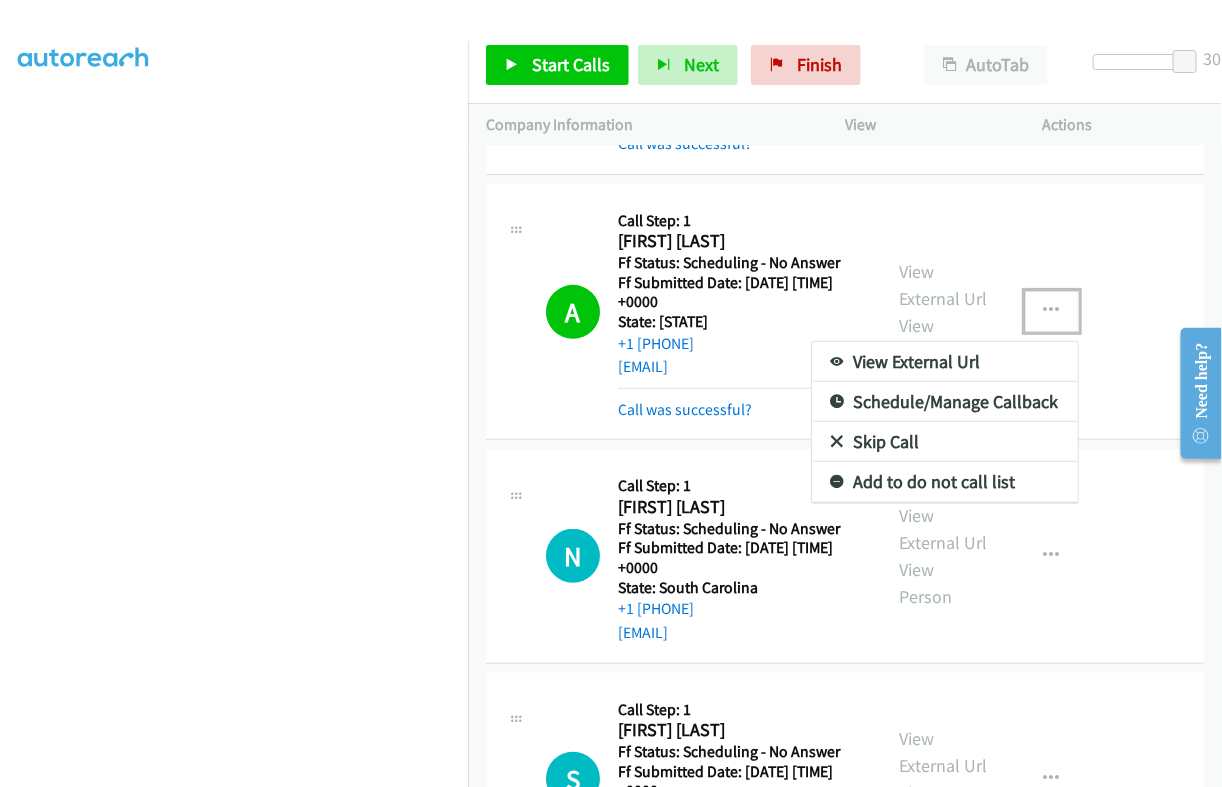 click on "Add to do not call list" at bounding box center (945, 482) 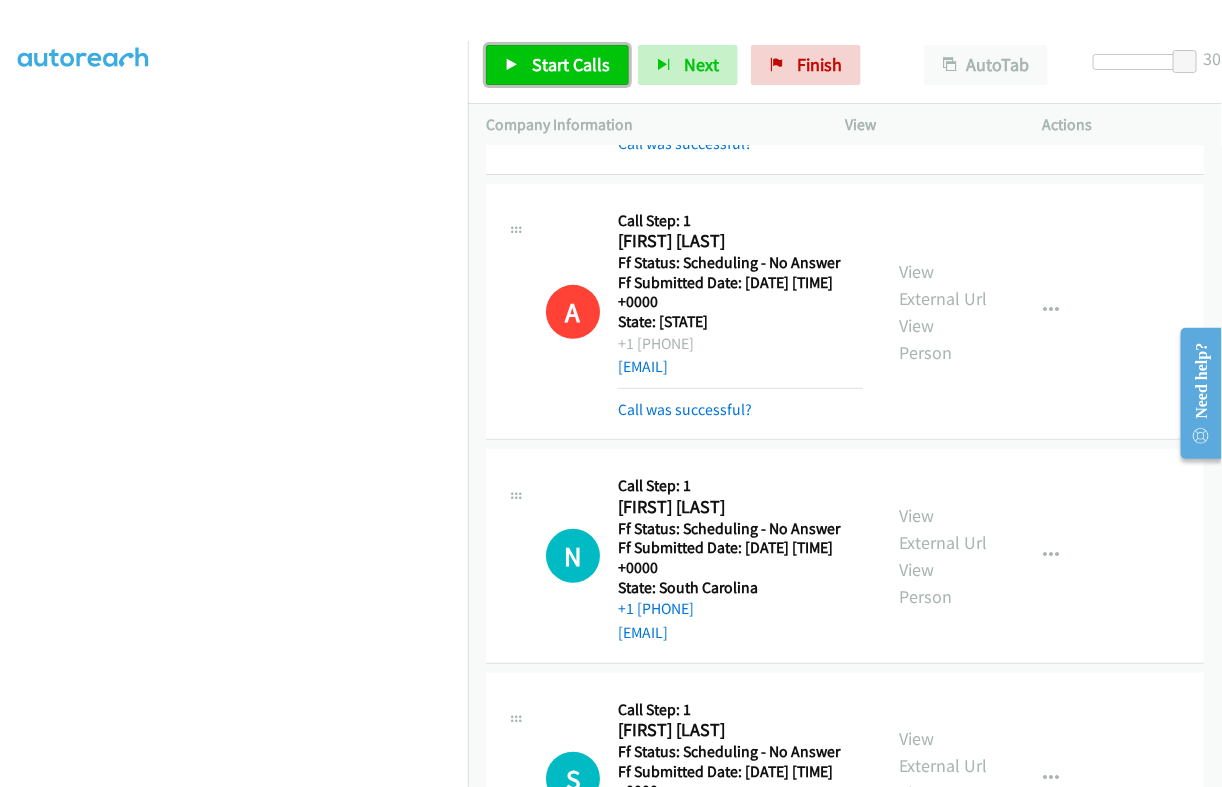 click on "Start Calls" at bounding box center [571, 64] 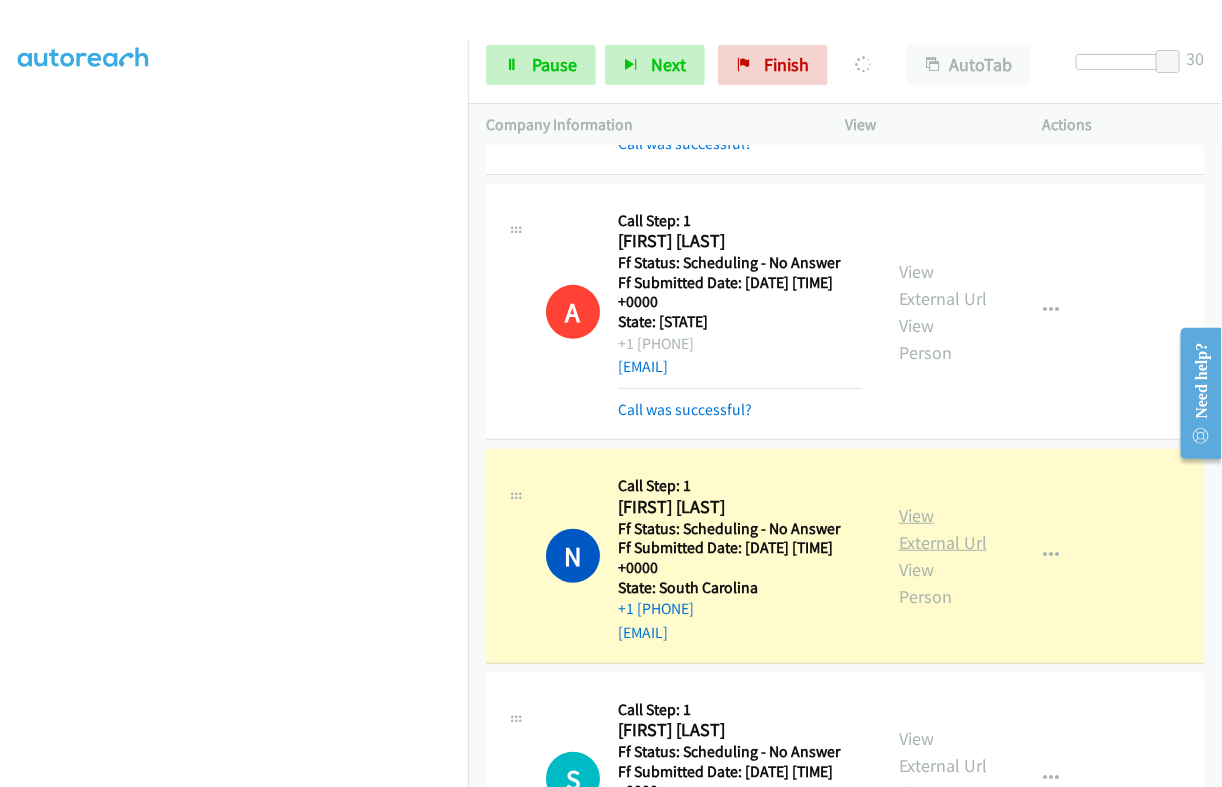 click on "View External Url" at bounding box center [943, 529] 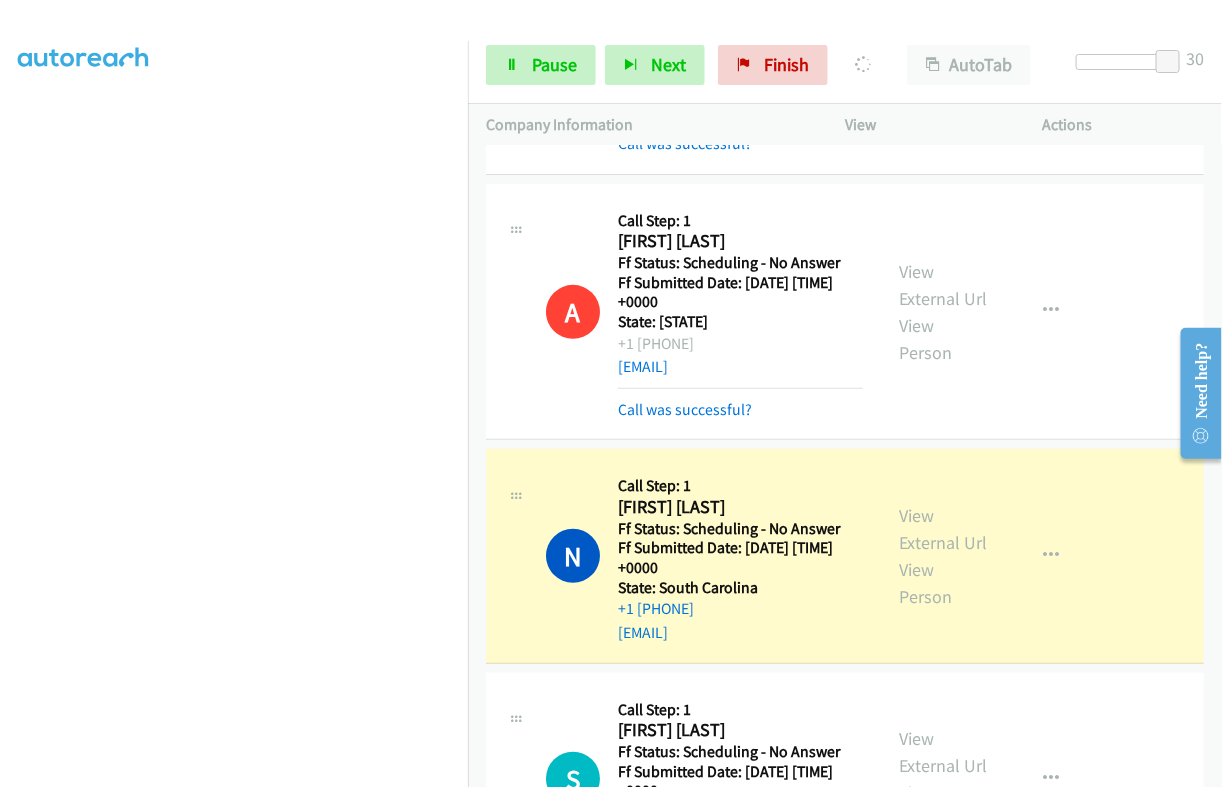 scroll, scrollTop: 340, scrollLeft: 0, axis: vertical 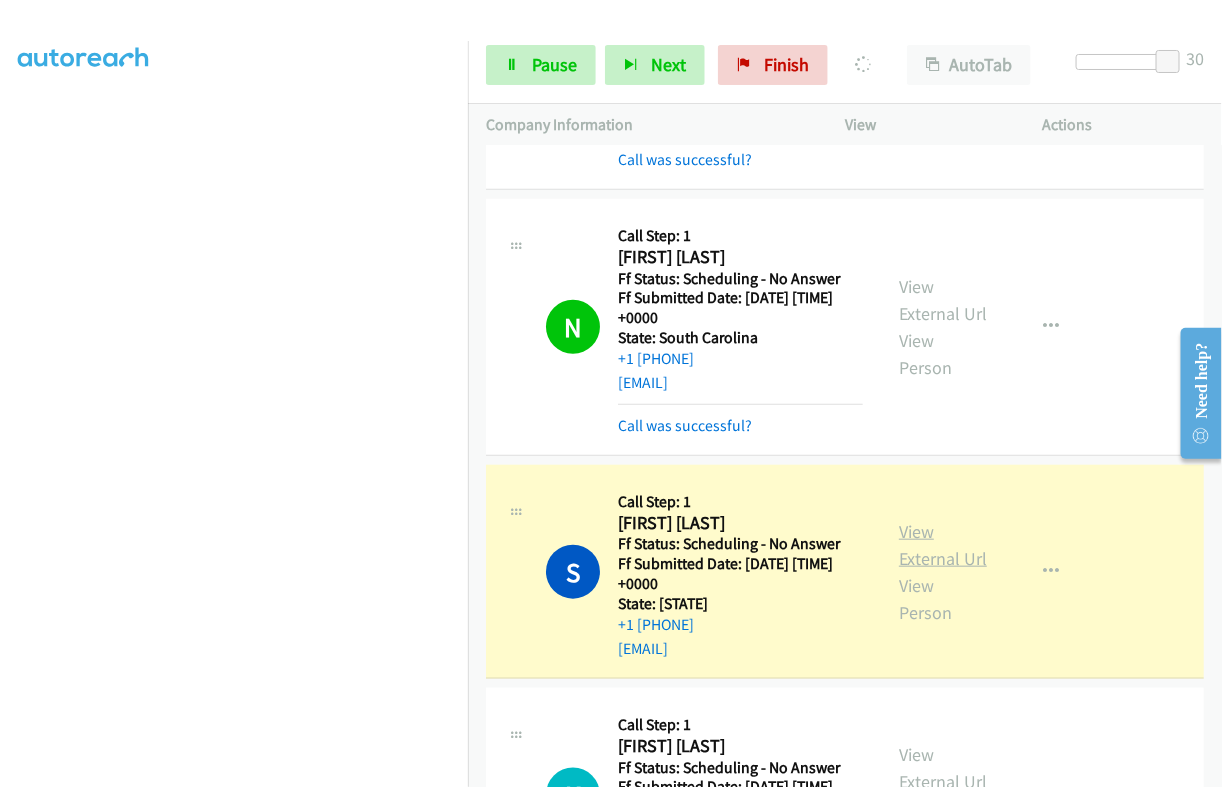 click on "View External Url" at bounding box center [943, 545] 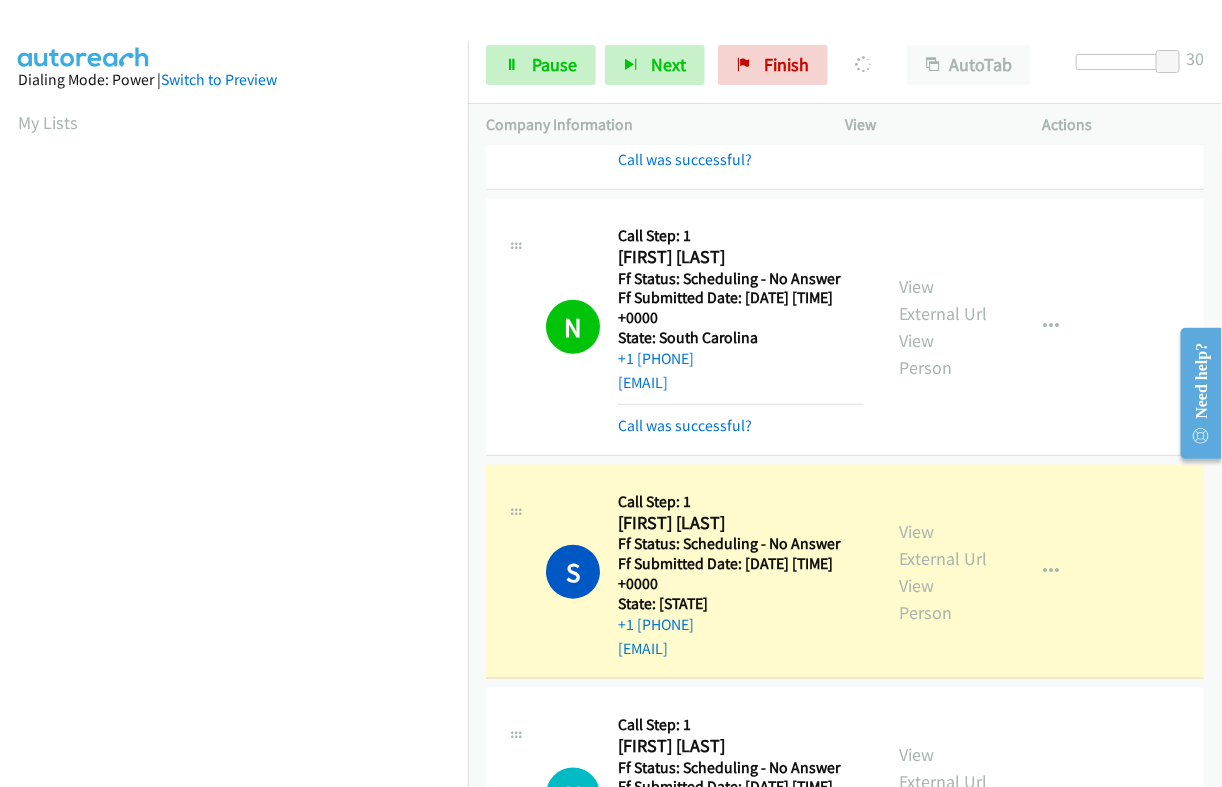 scroll, scrollTop: 340, scrollLeft: 0, axis: vertical 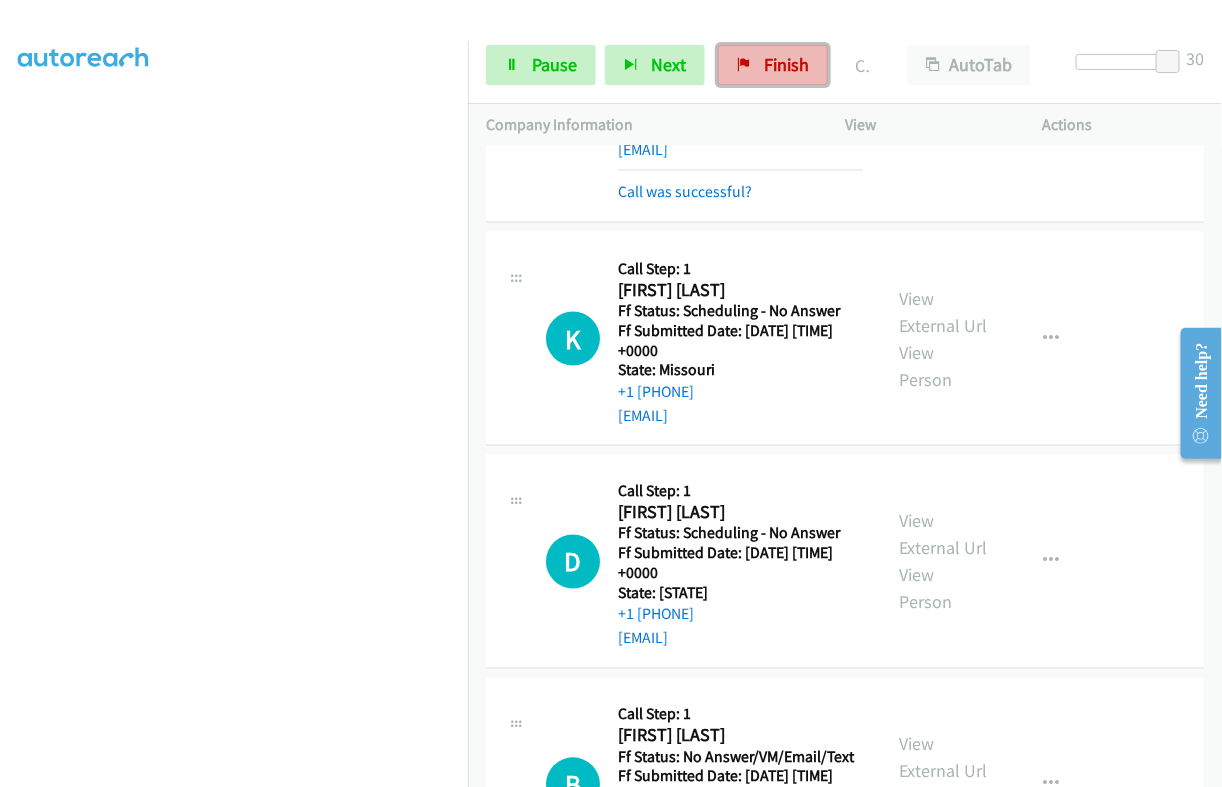 drag, startPoint x: 786, startPoint y: 64, endPoint x: 735, endPoint y: 73, distance: 51.78803 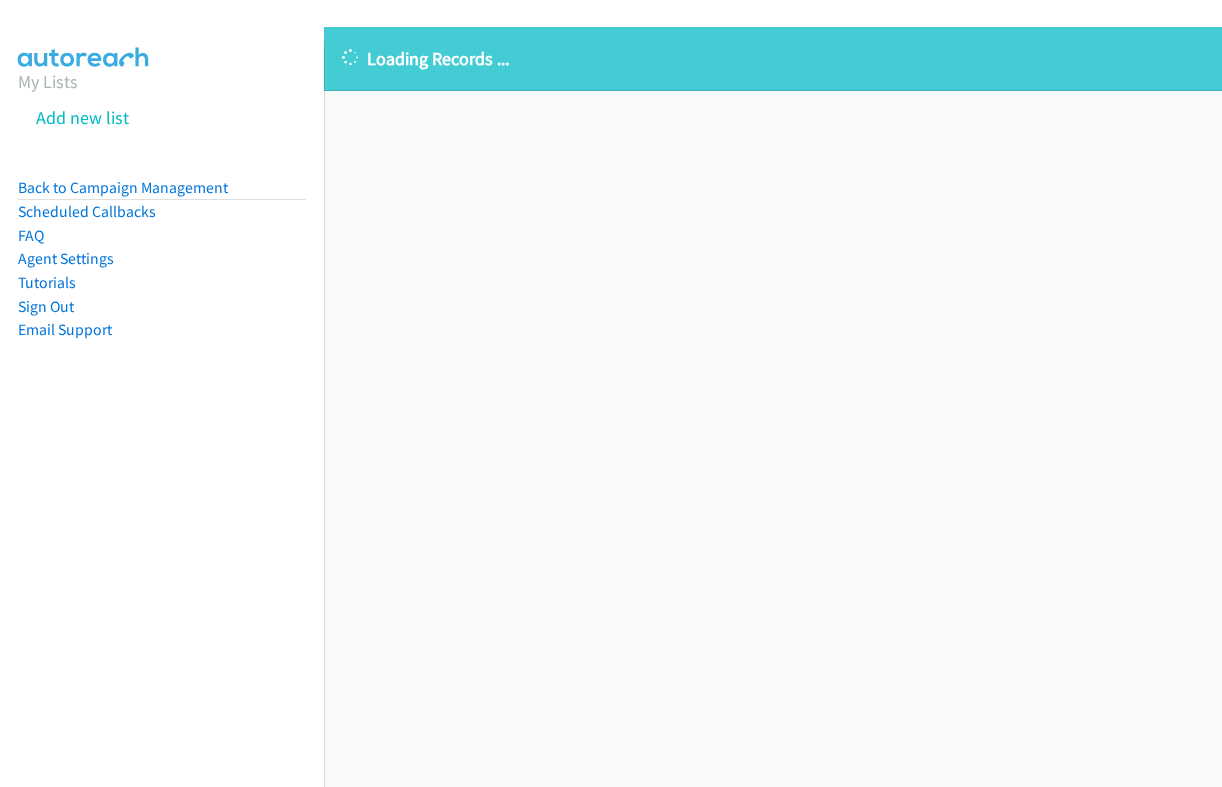 scroll, scrollTop: 0, scrollLeft: 0, axis: both 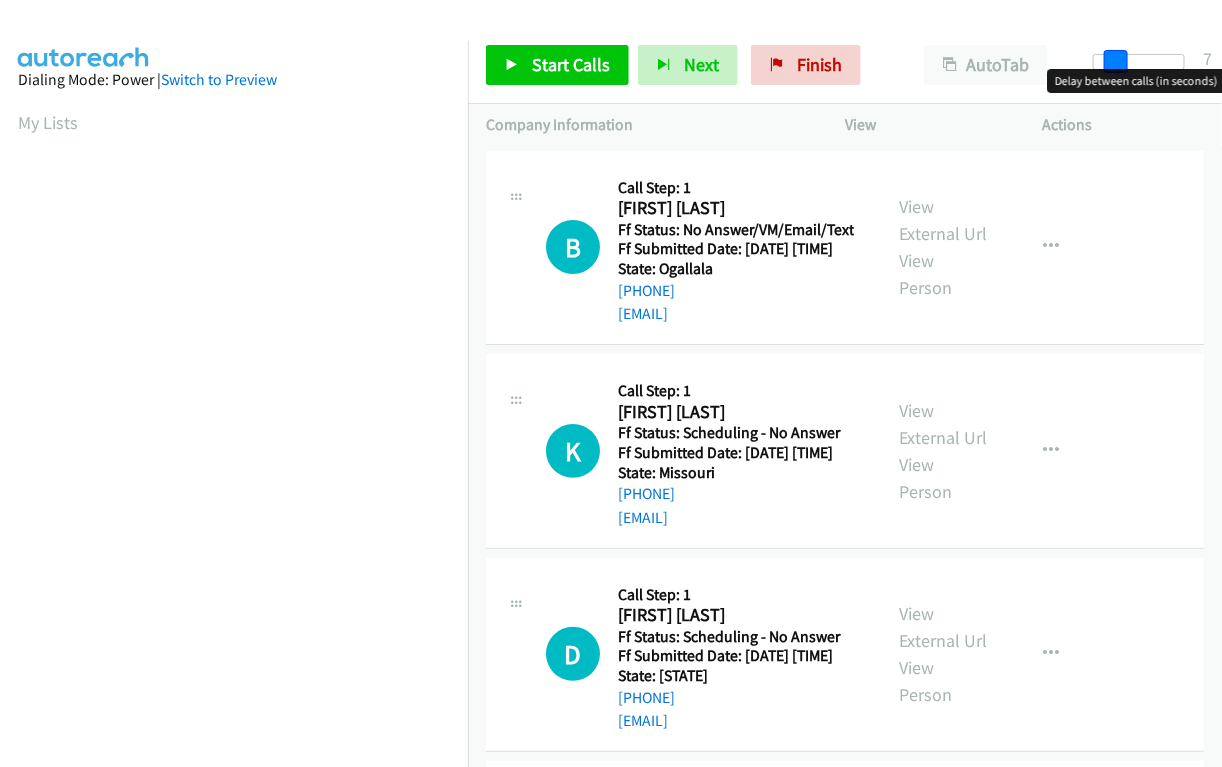 drag, startPoint x: 1091, startPoint y: 59, endPoint x: 1190, endPoint y: 60, distance: 99.00505 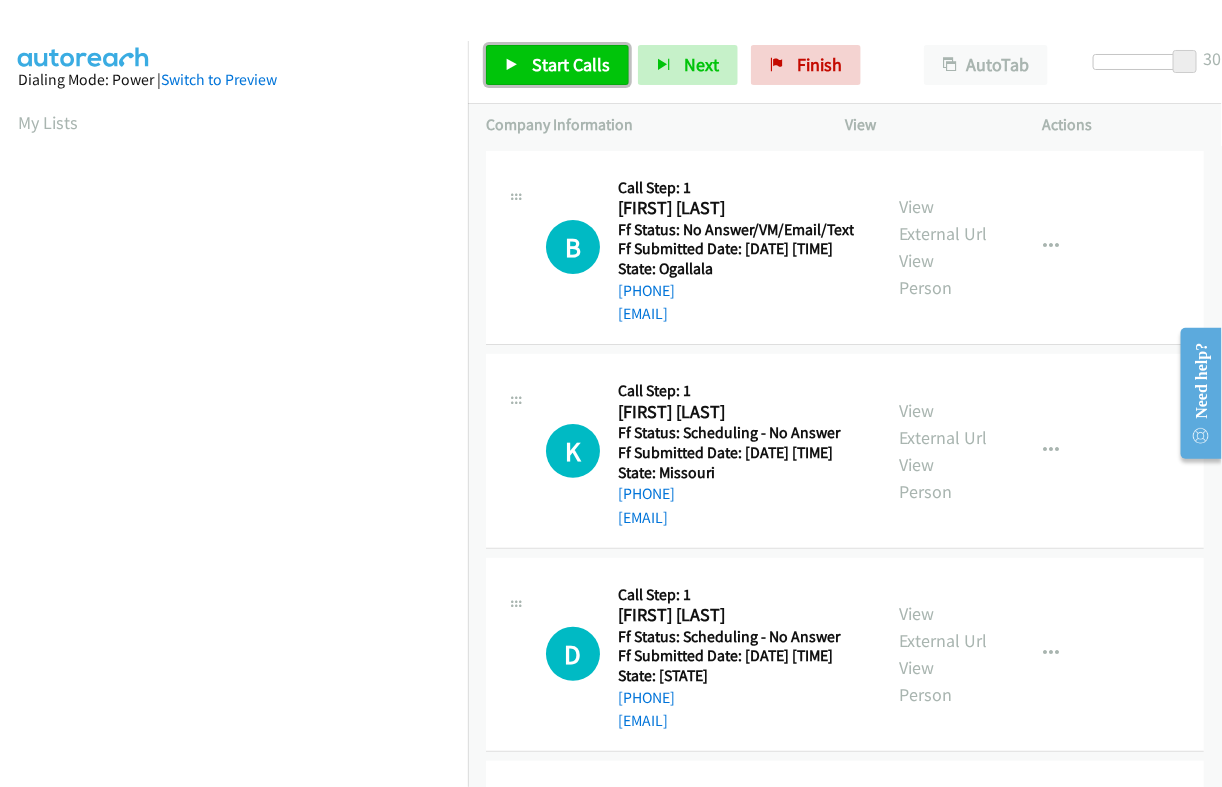 click on "Start Calls" at bounding box center [571, 64] 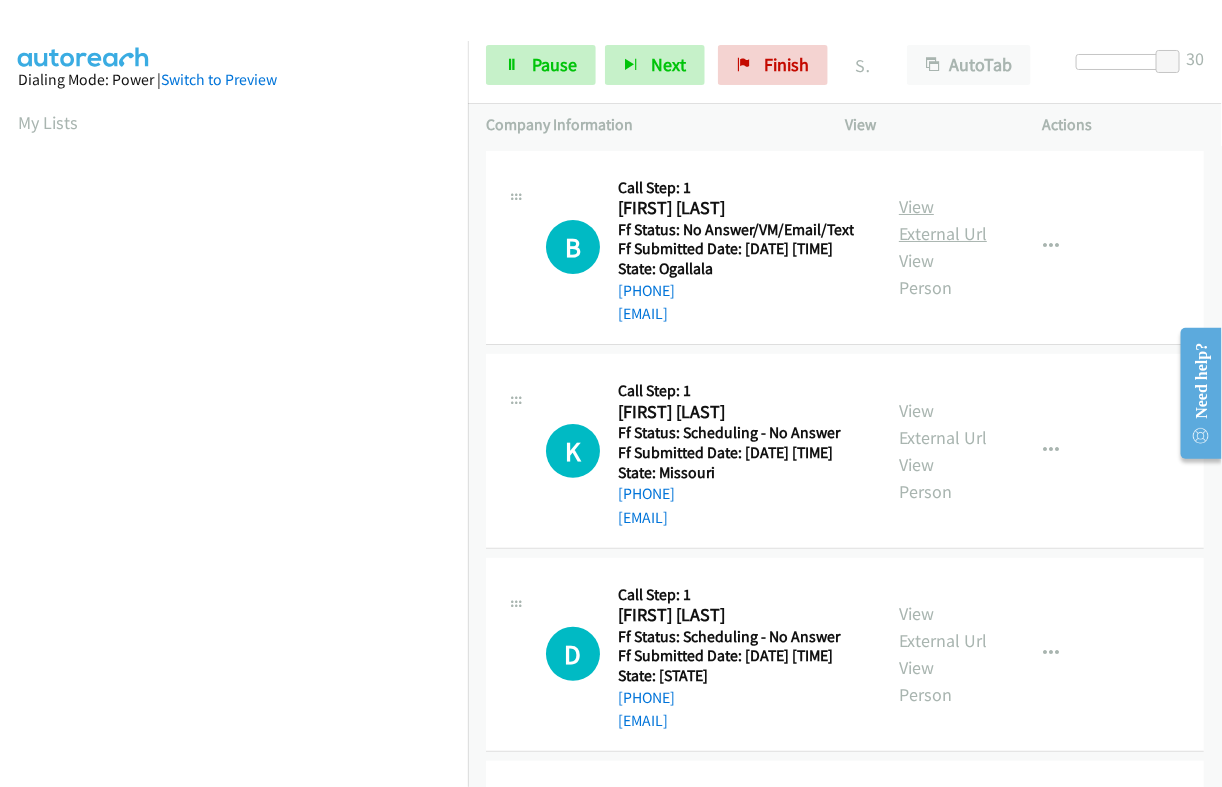 click on "View External Url" at bounding box center (943, 220) 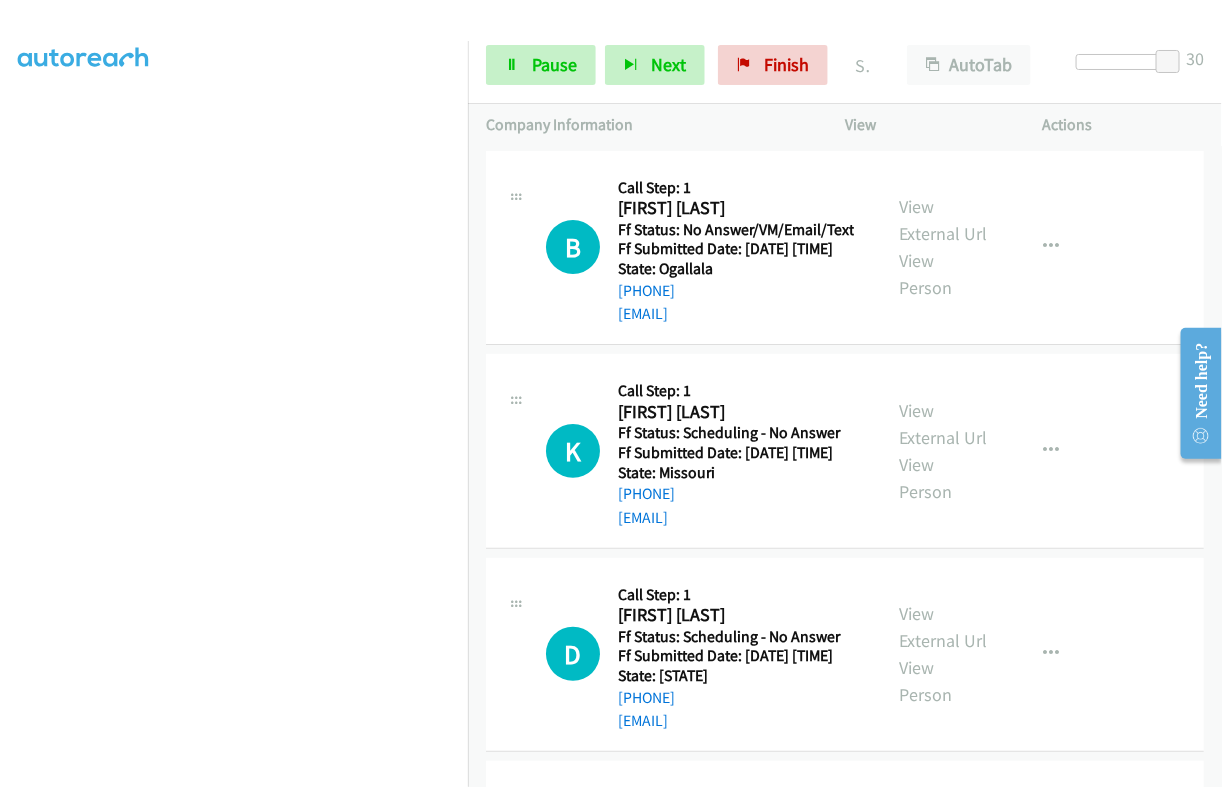 scroll, scrollTop: 340, scrollLeft: 0, axis: vertical 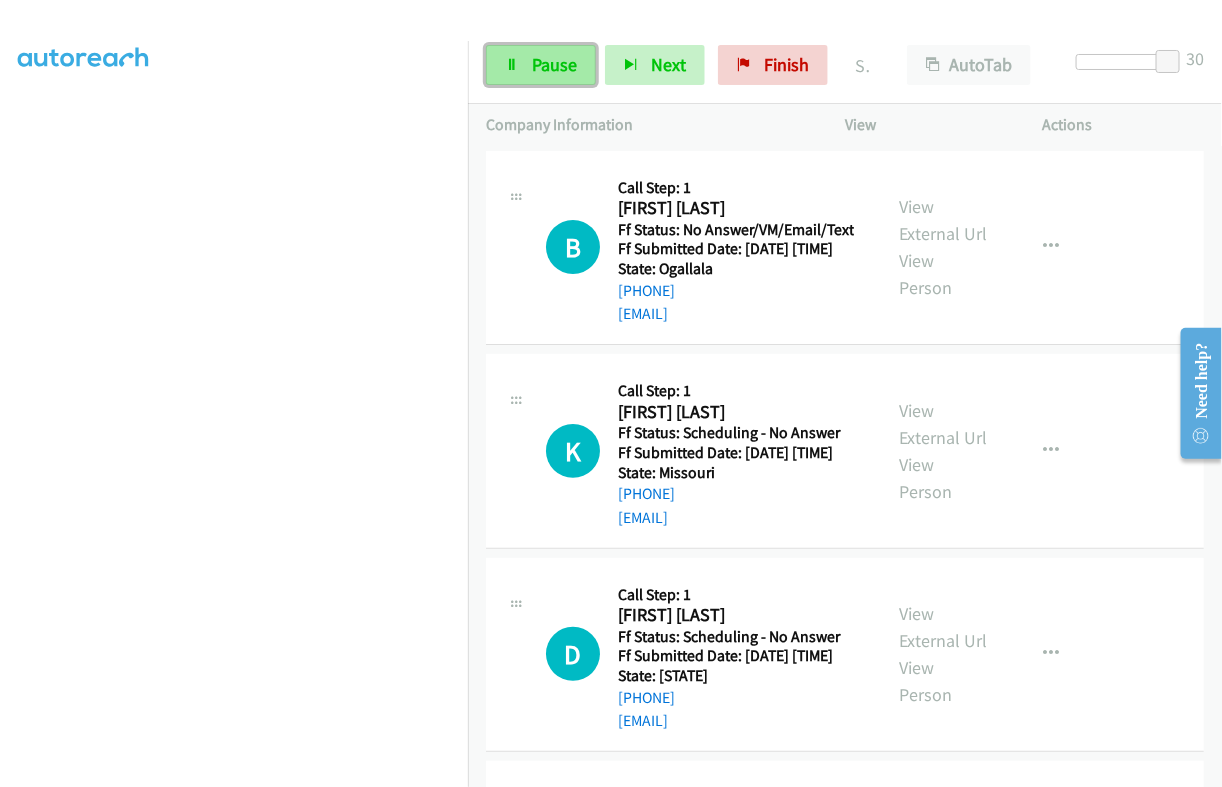 click on "Pause" at bounding box center (554, 64) 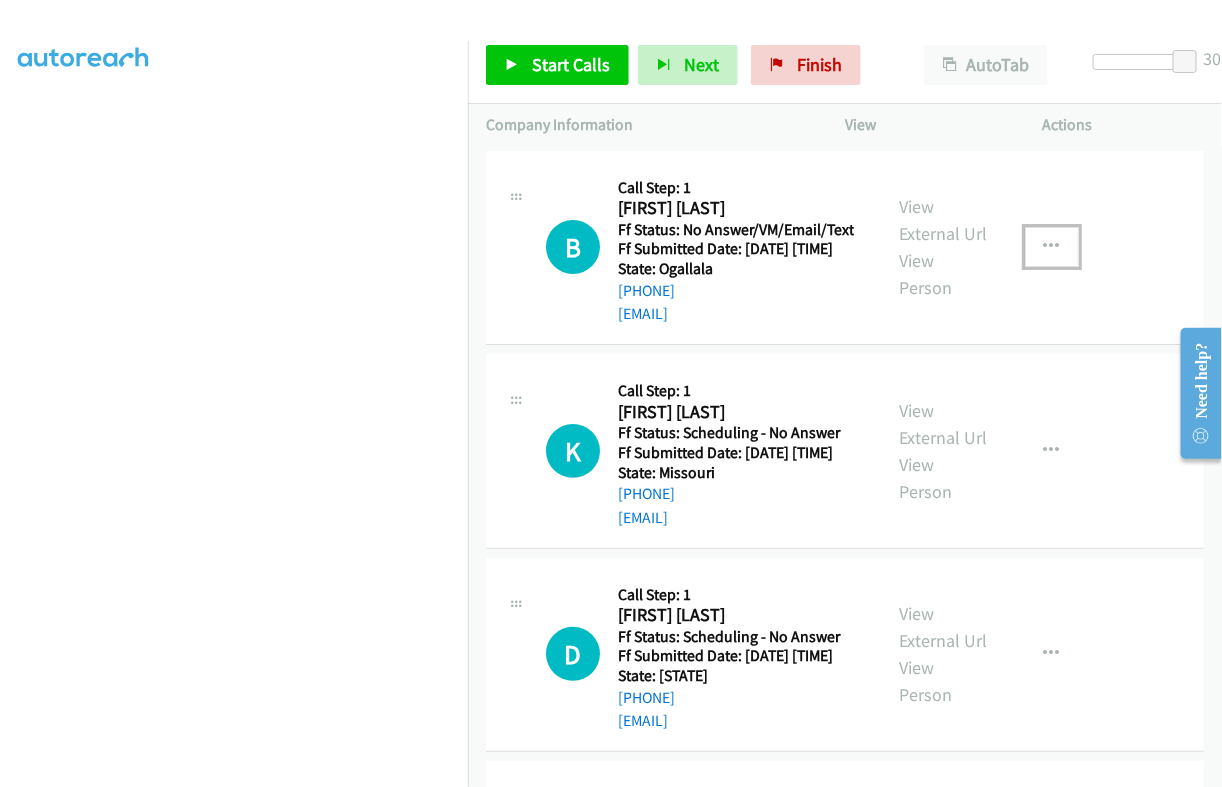 click at bounding box center [1052, 247] 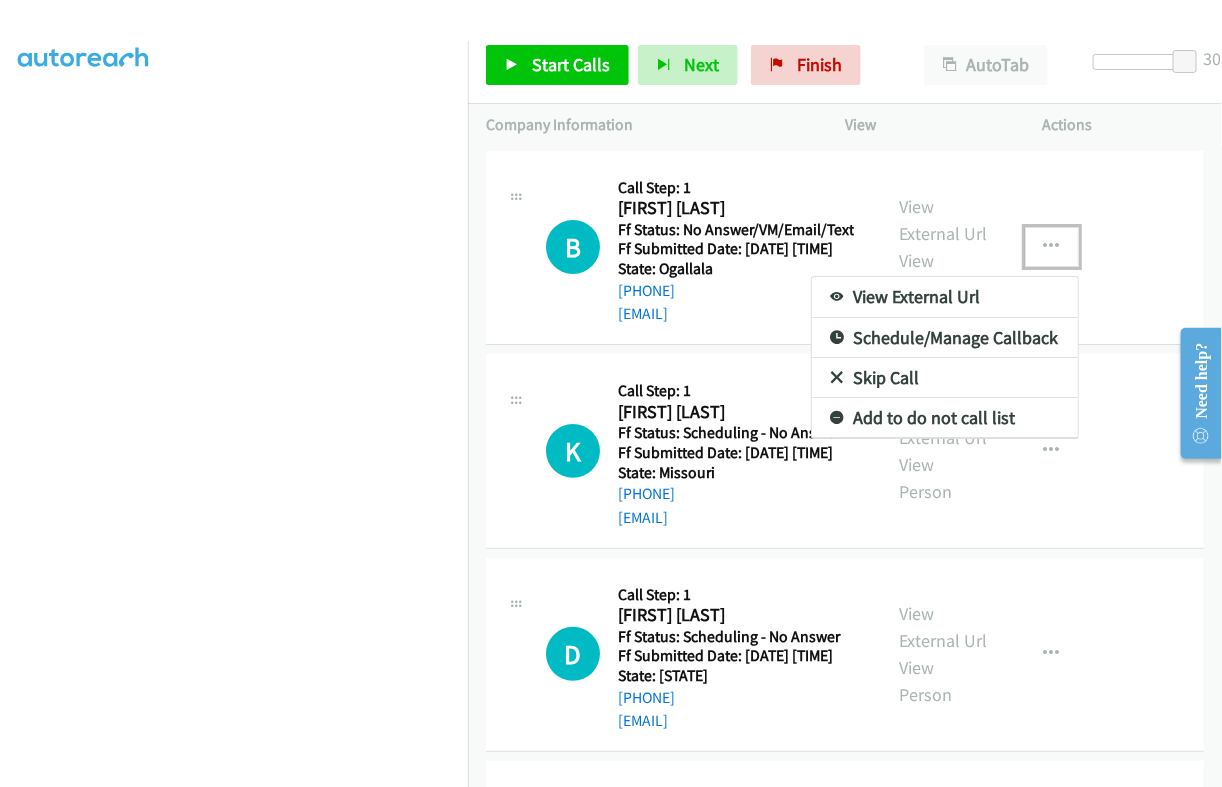 click on "Add to do not call list" at bounding box center (945, 418) 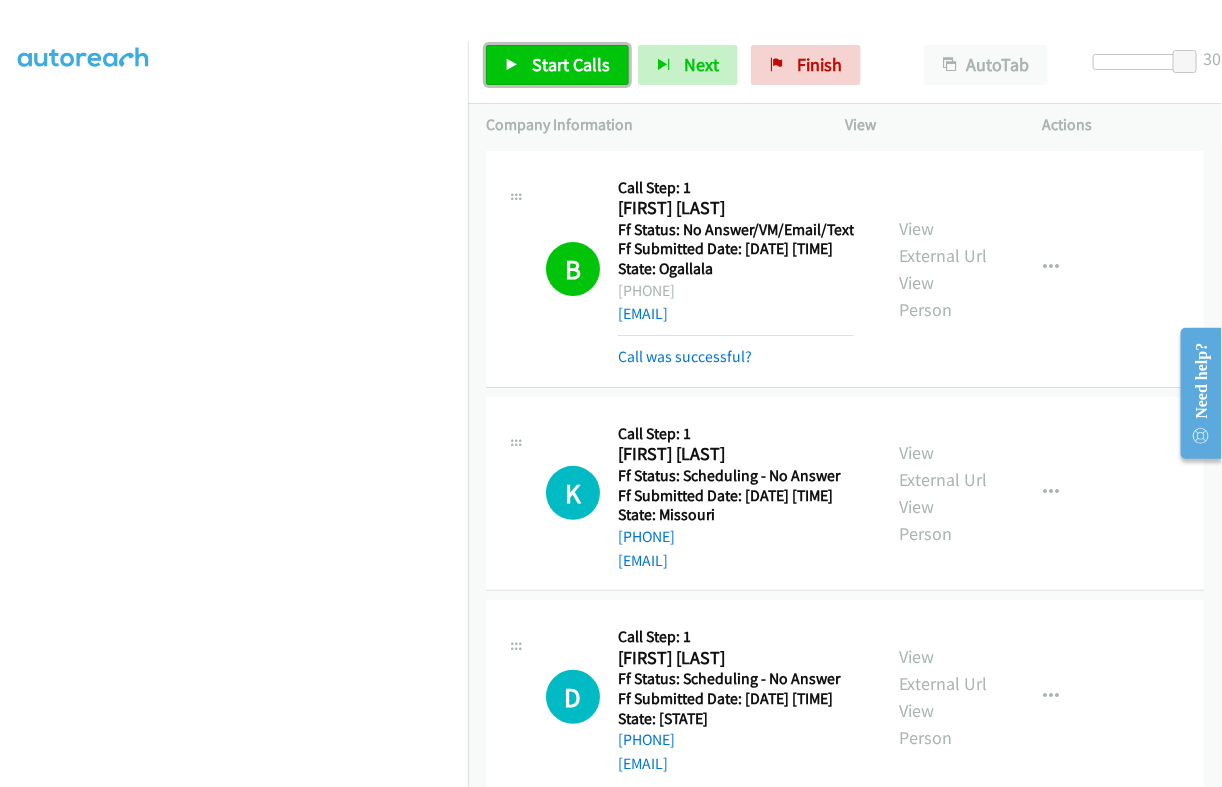 click on "Start Calls" at bounding box center [571, 64] 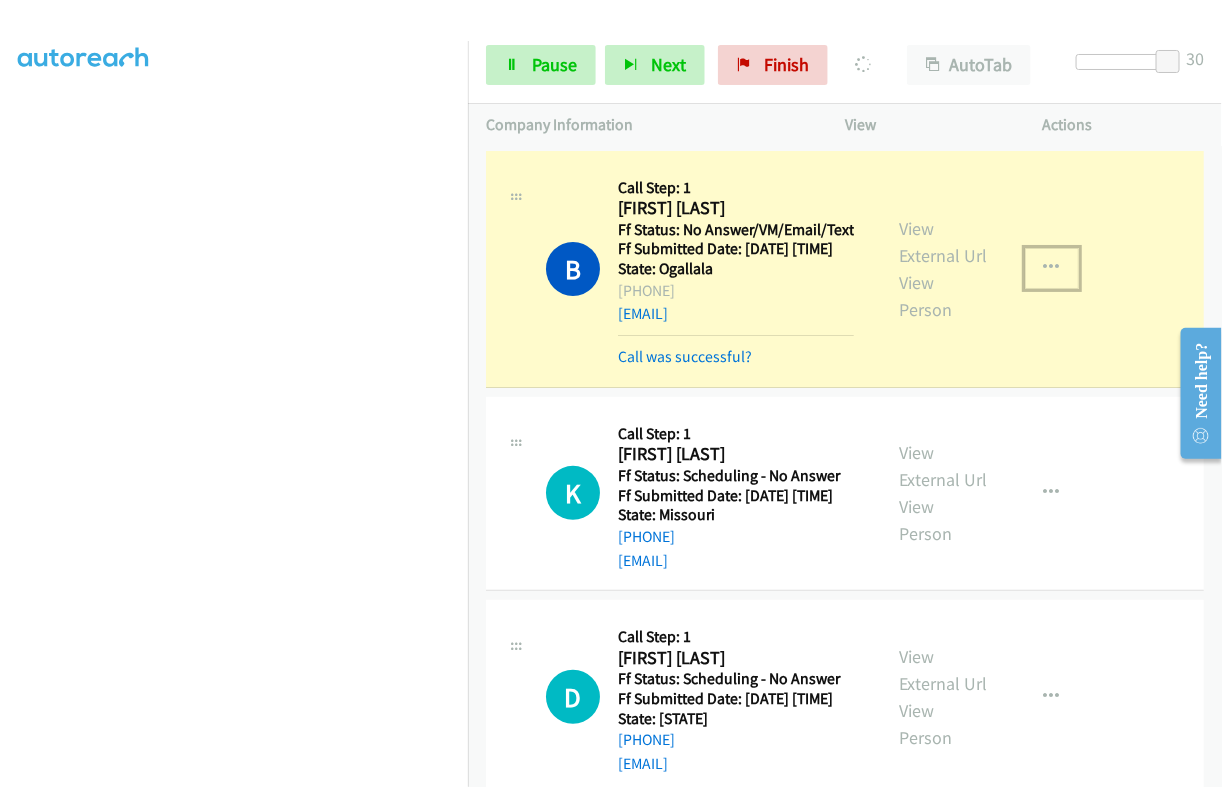click at bounding box center (1052, 268) 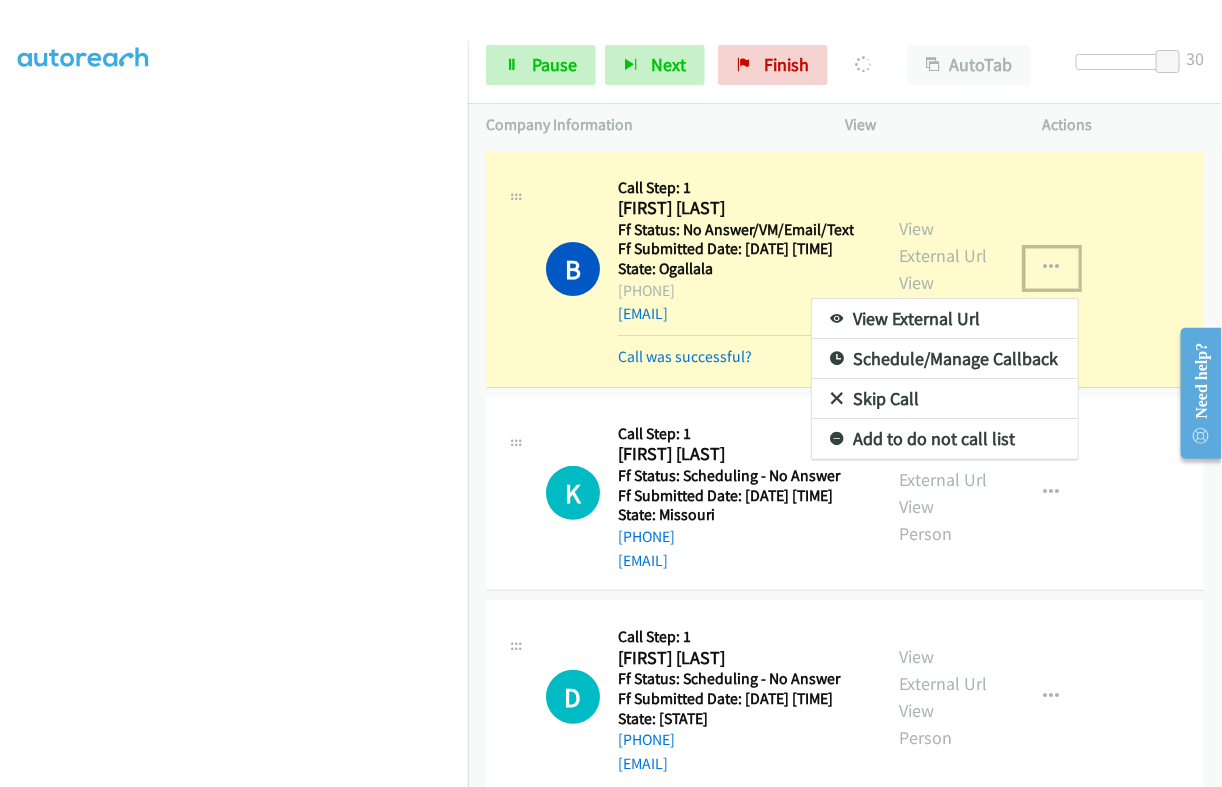 click on "Add to do not call list" at bounding box center (945, 439) 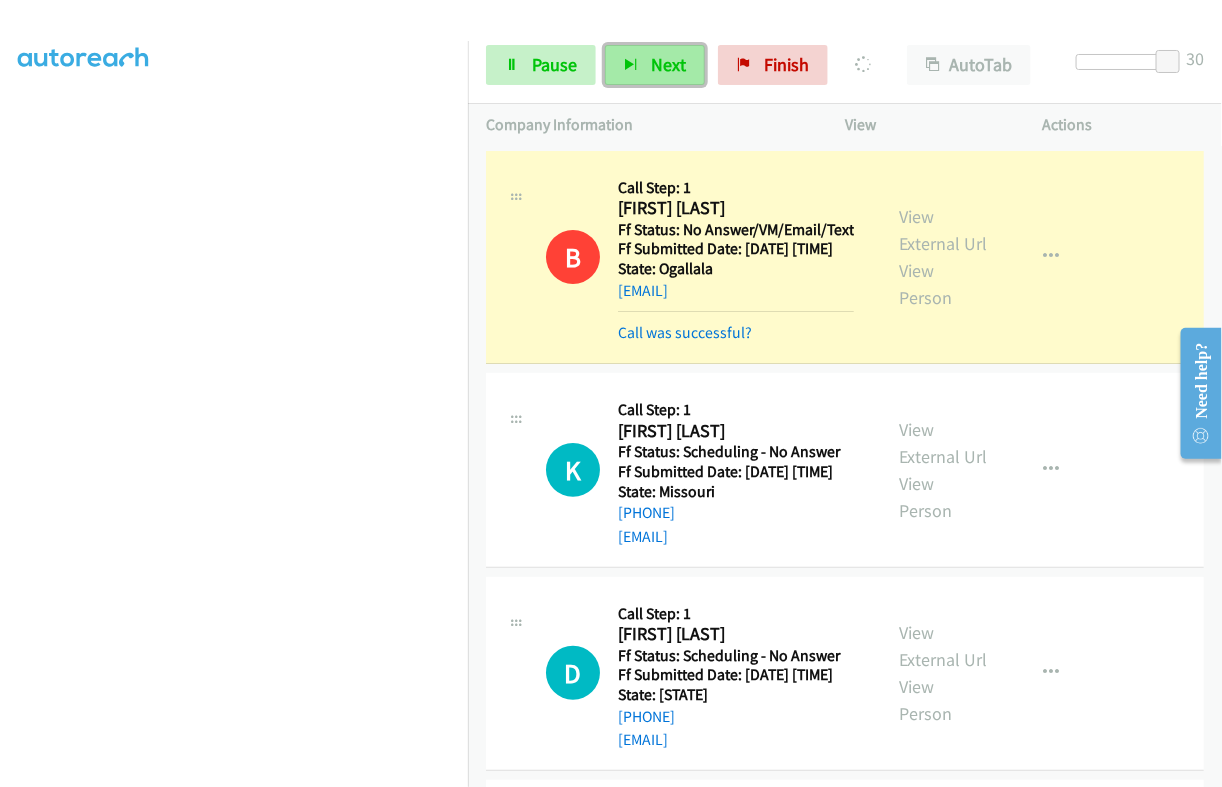 click on "Next" at bounding box center (655, 65) 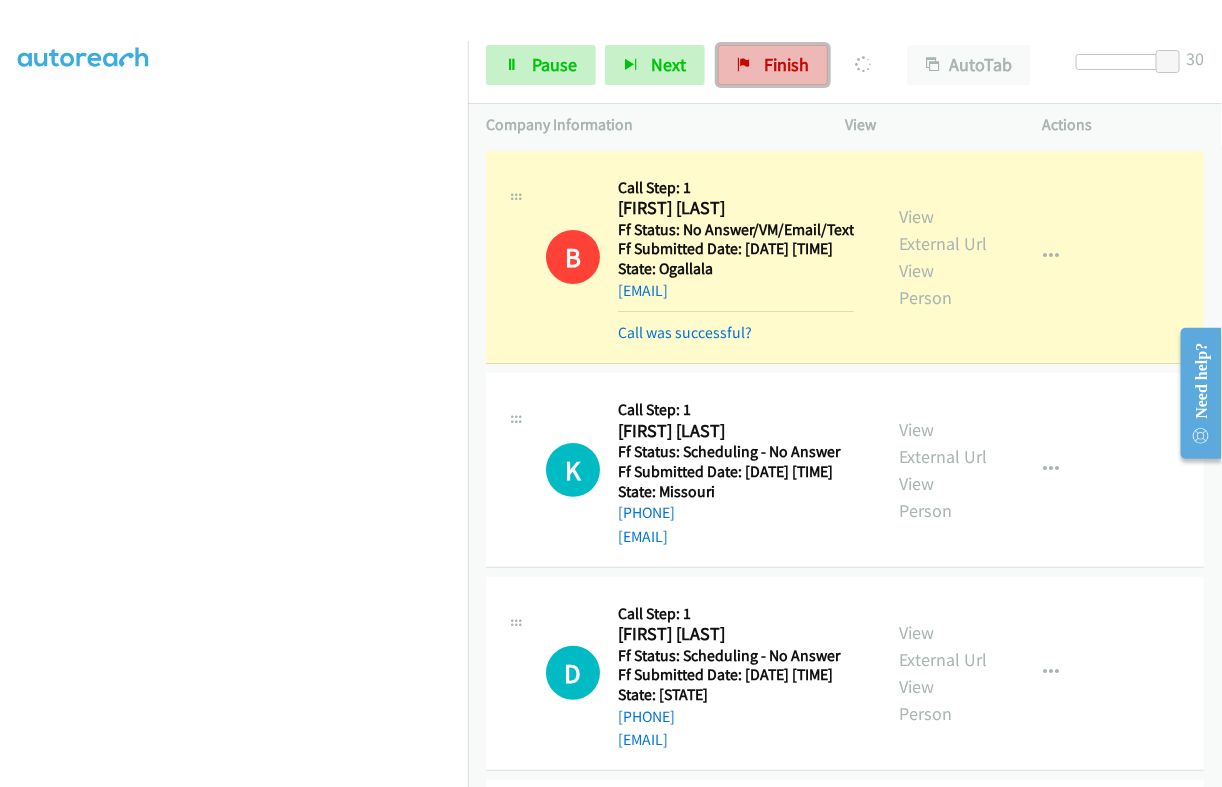 click on "Finish" at bounding box center [773, 65] 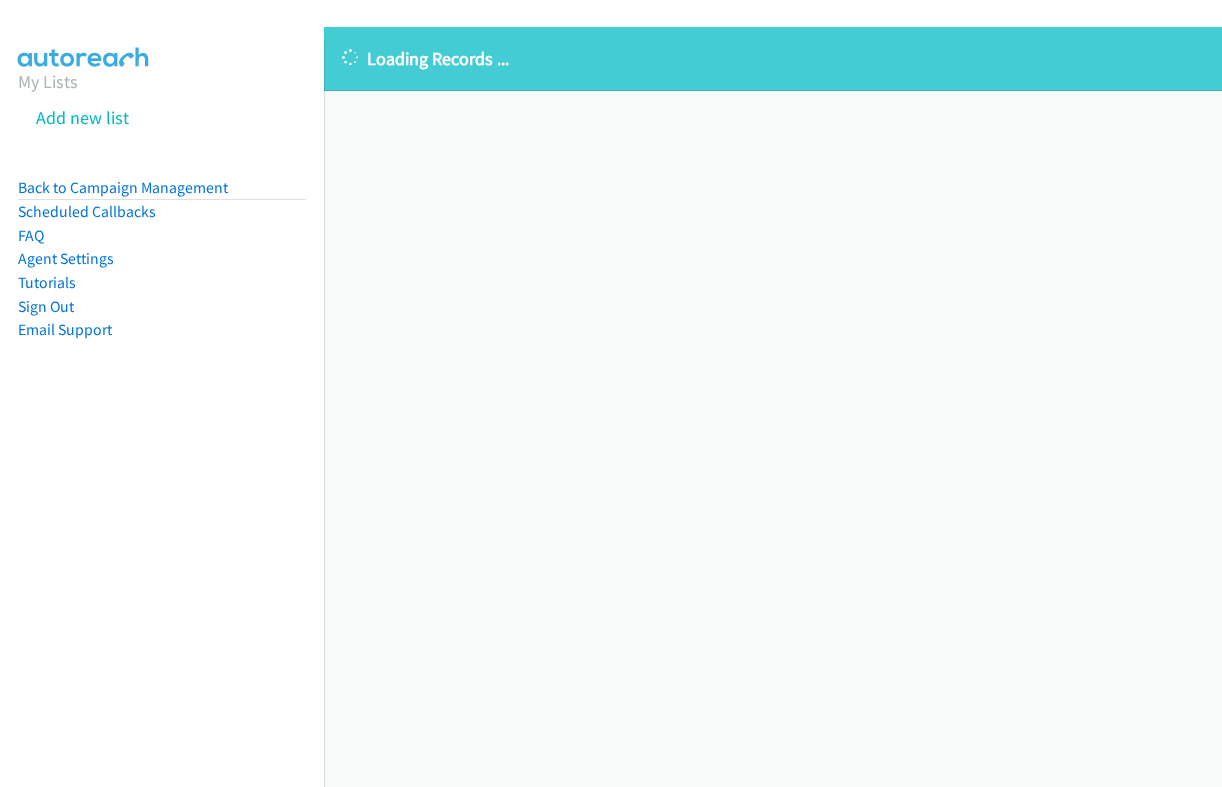 scroll, scrollTop: 0, scrollLeft: 0, axis: both 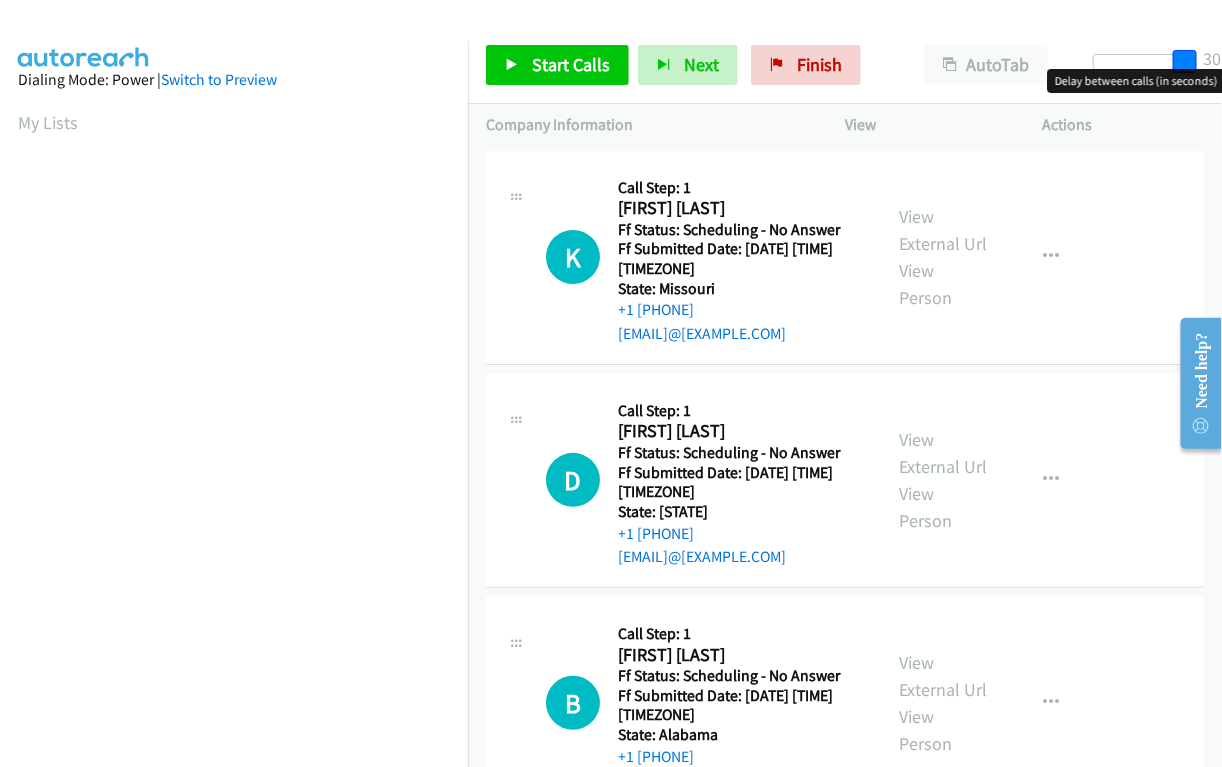 drag, startPoint x: 1088, startPoint y: 51, endPoint x: 1110, endPoint y: 77, distance: 34.058773 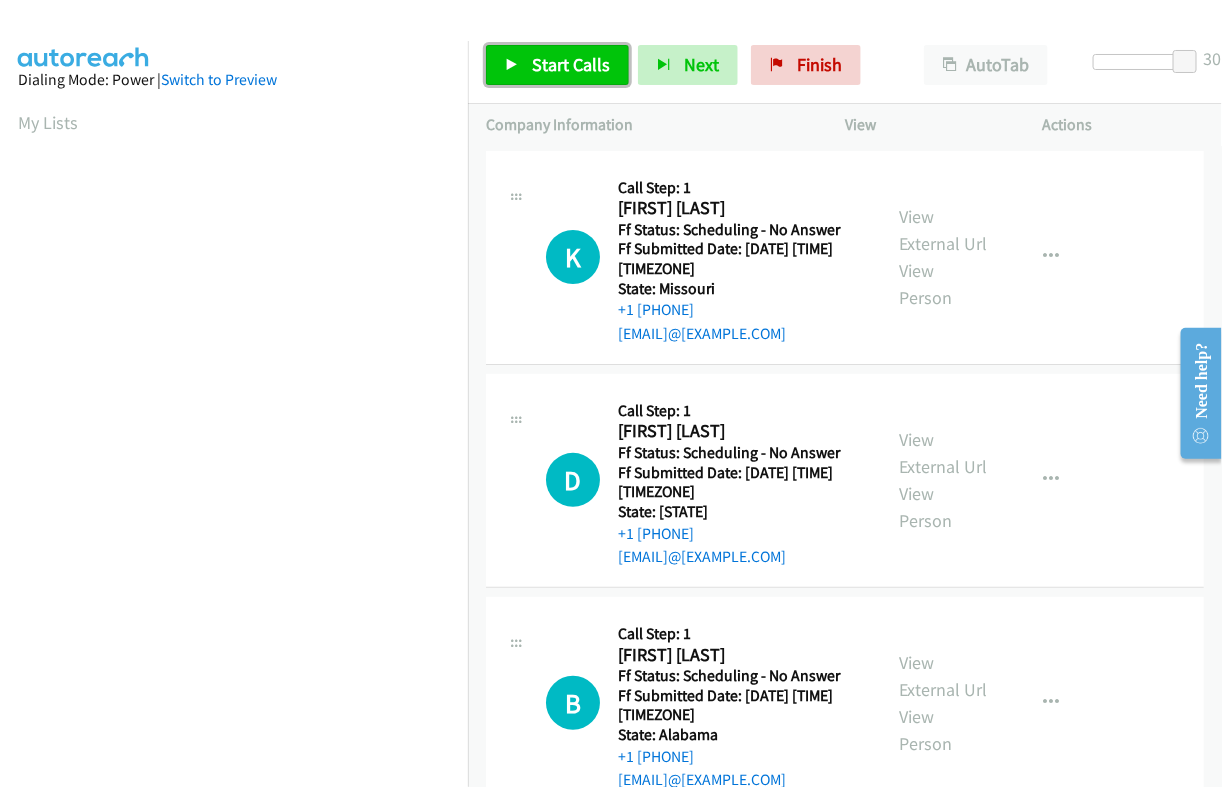 click on "Start Calls" at bounding box center [557, 65] 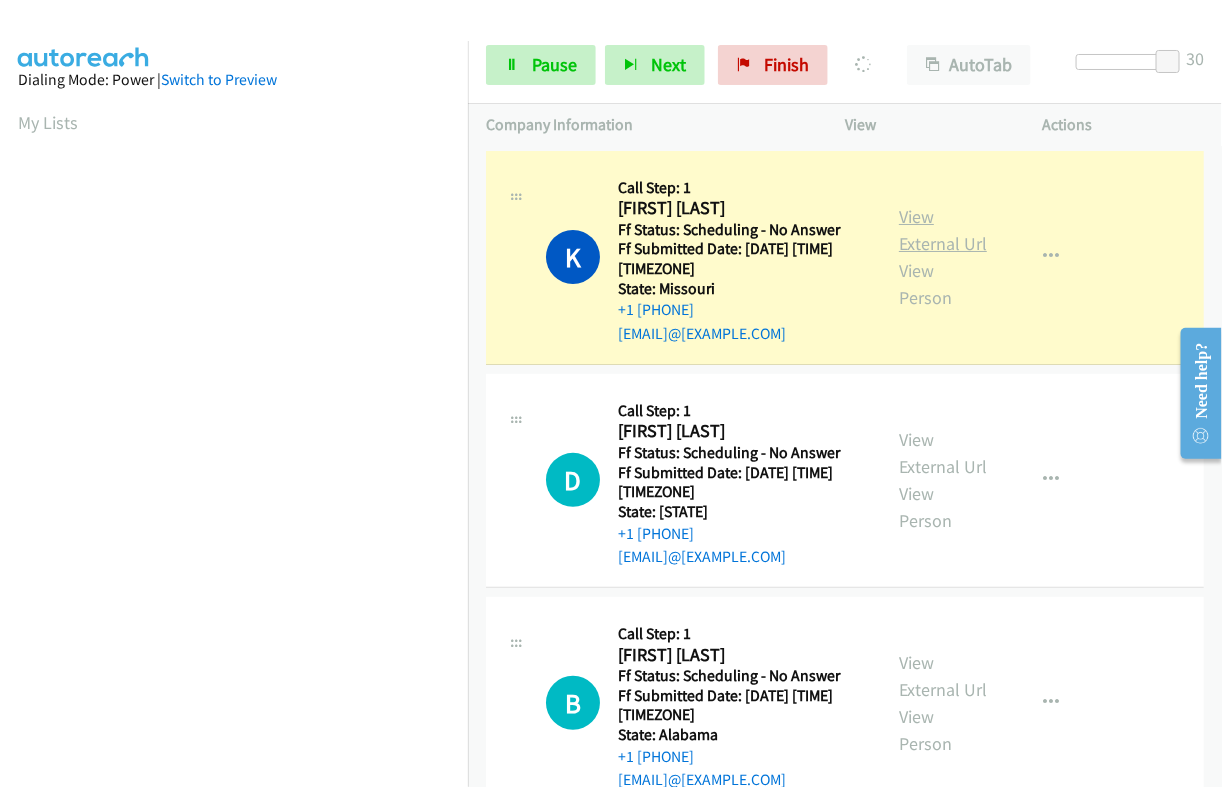 click on "View External Url" at bounding box center [943, 230] 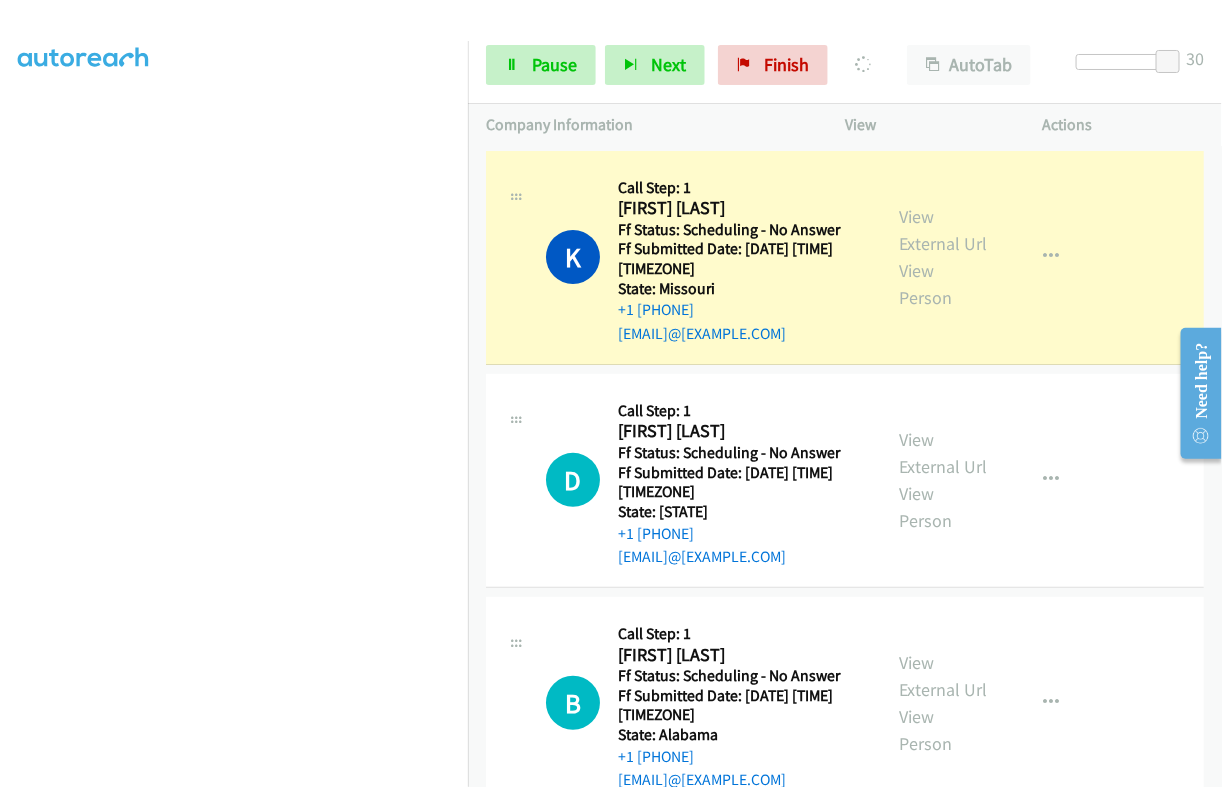scroll, scrollTop: 340, scrollLeft: 0, axis: vertical 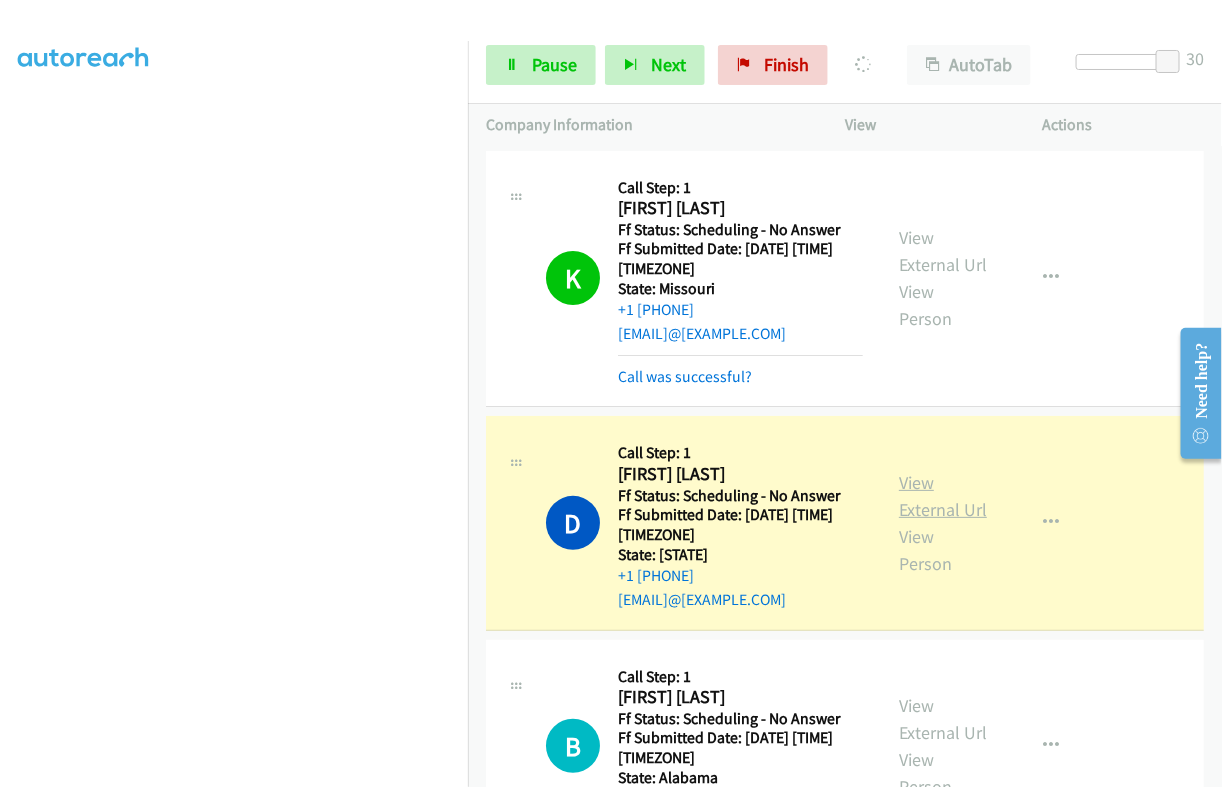 click on "View External Url" at bounding box center (943, 496) 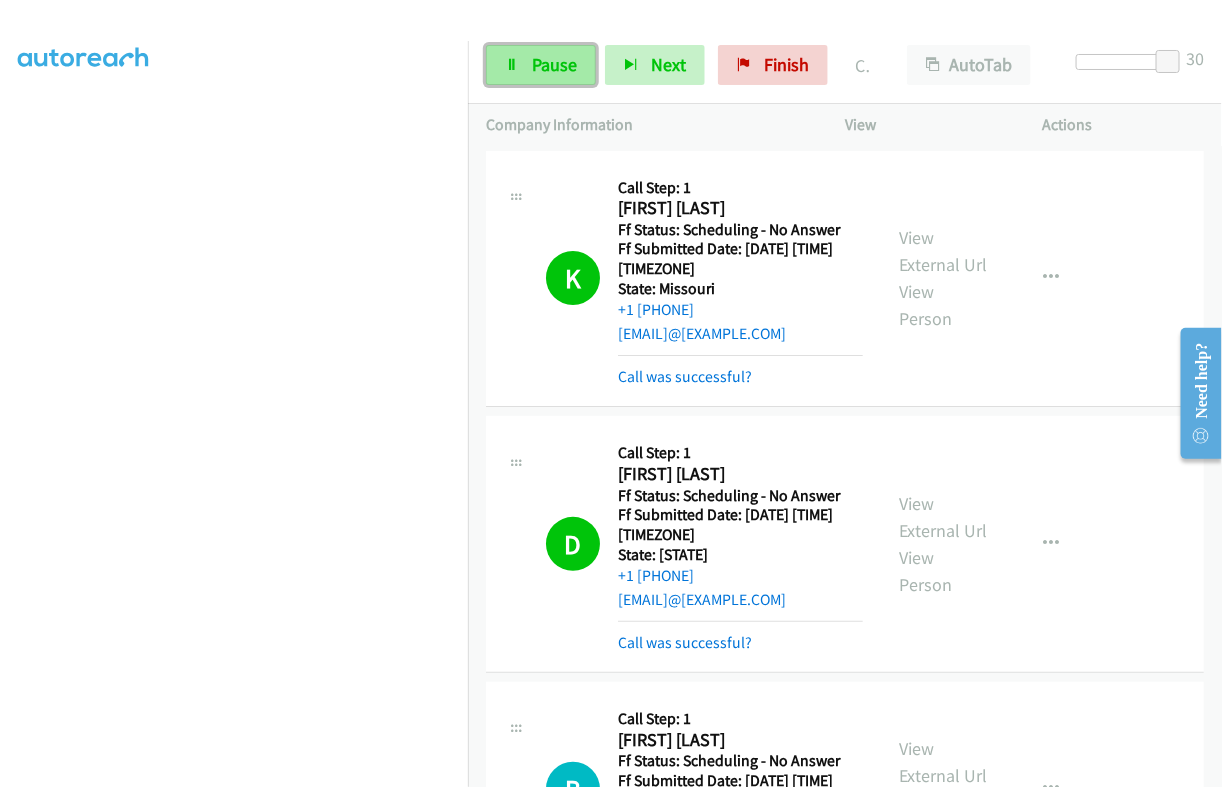 click on "Pause" at bounding box center [541, 65] 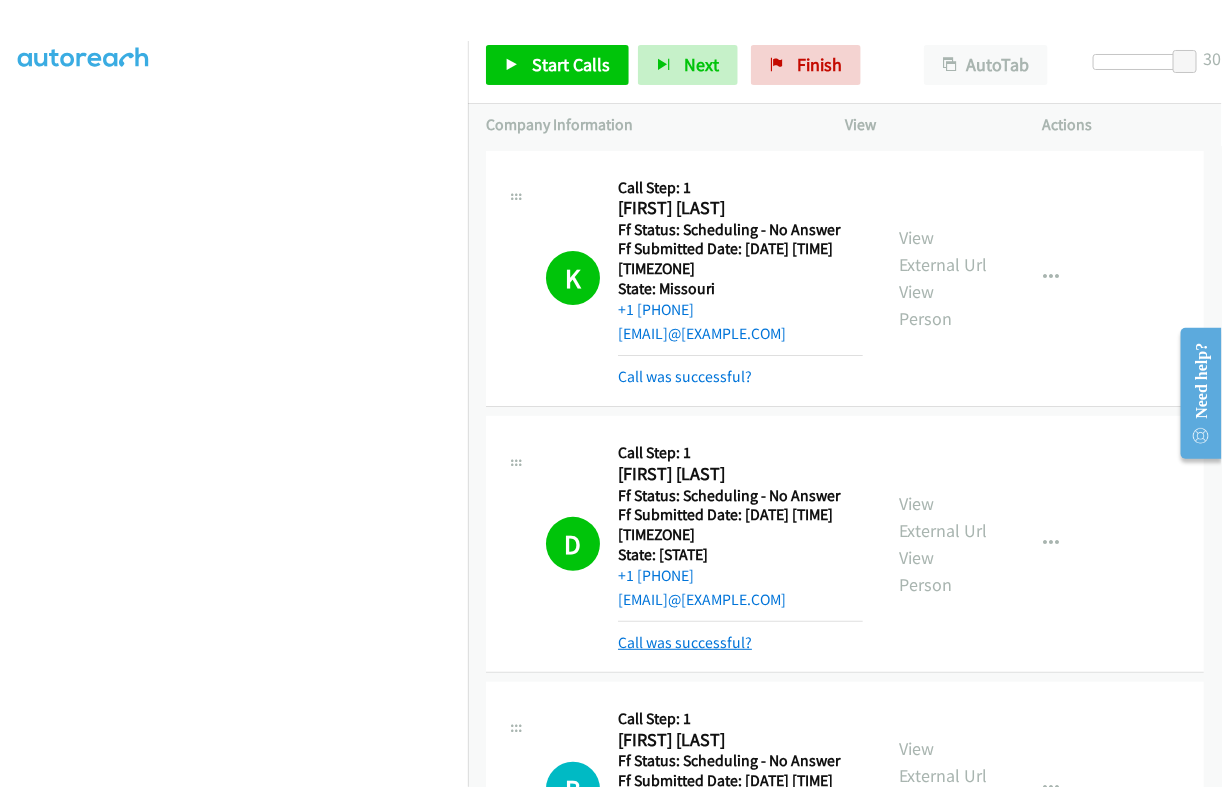 click on "Call was successful?" at bounding box center [685, 642] 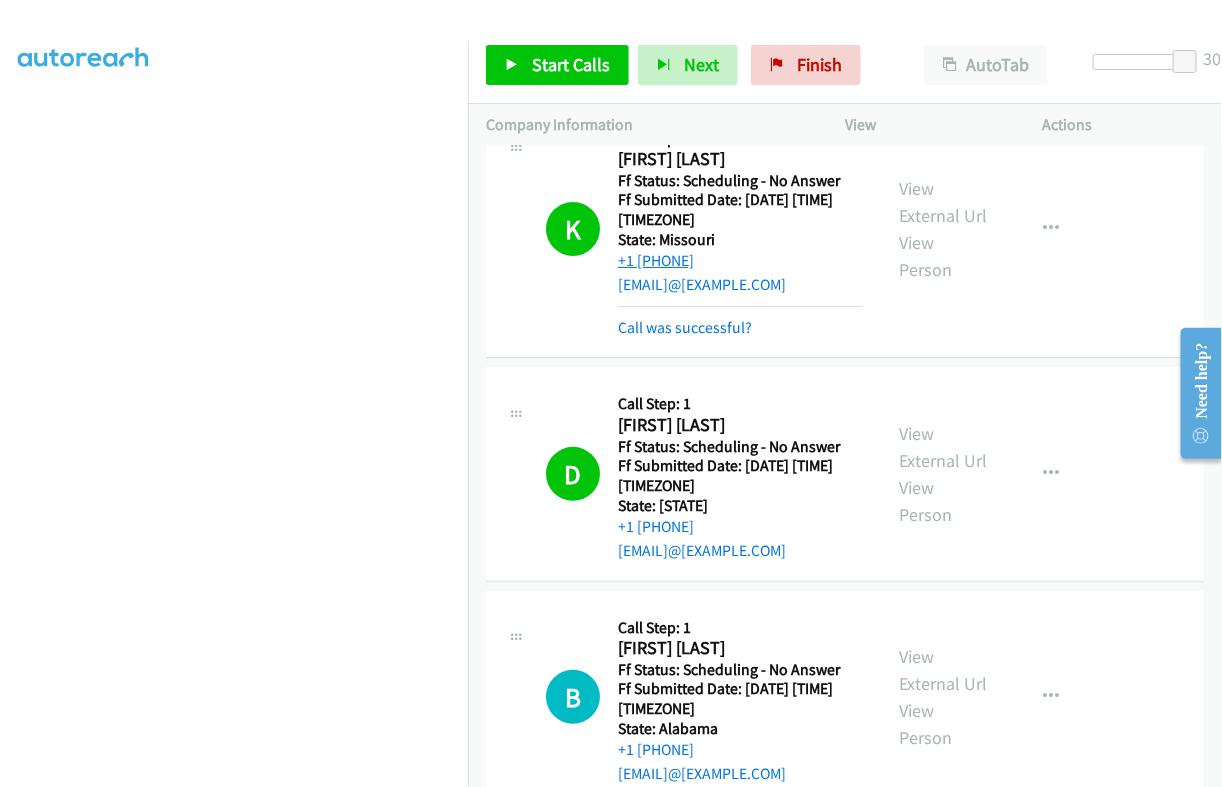 scroll, scrollTop: 124, scrollLeft: 0, axis: vertical 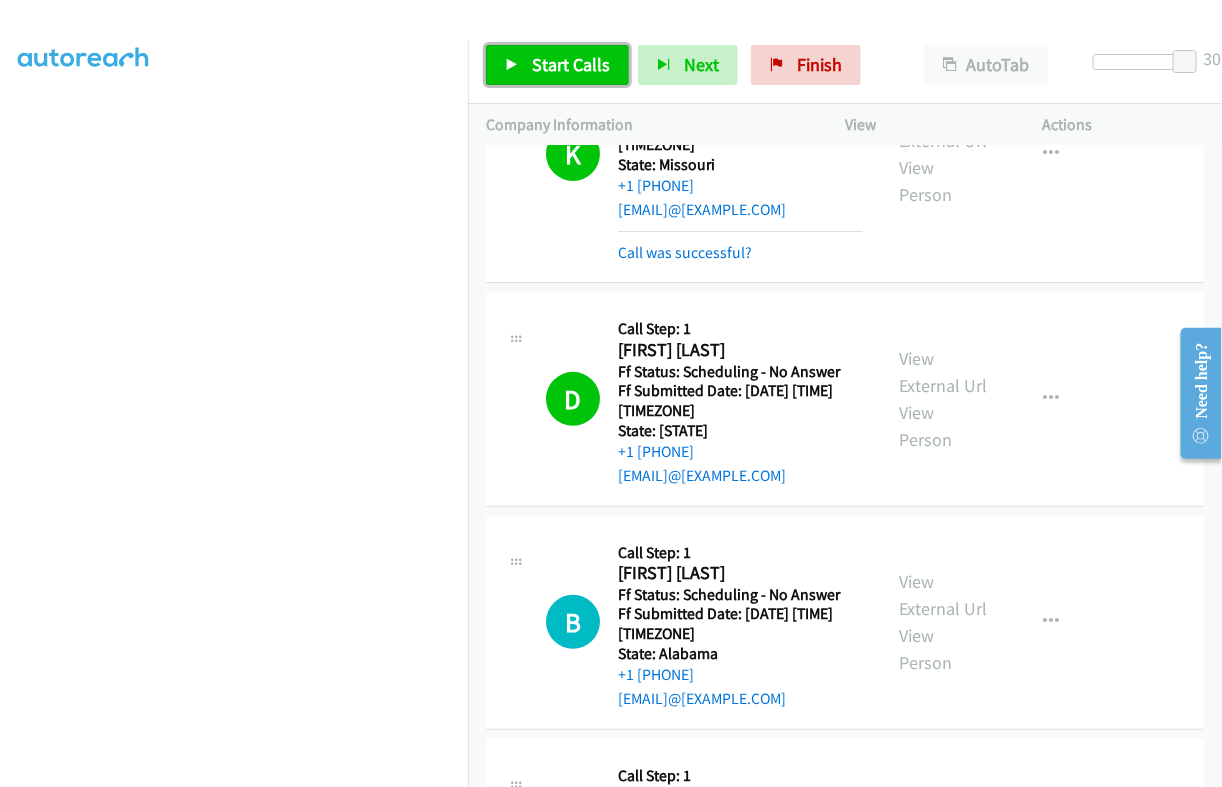 click on "Start Calls" at bounding box center (571, 64) 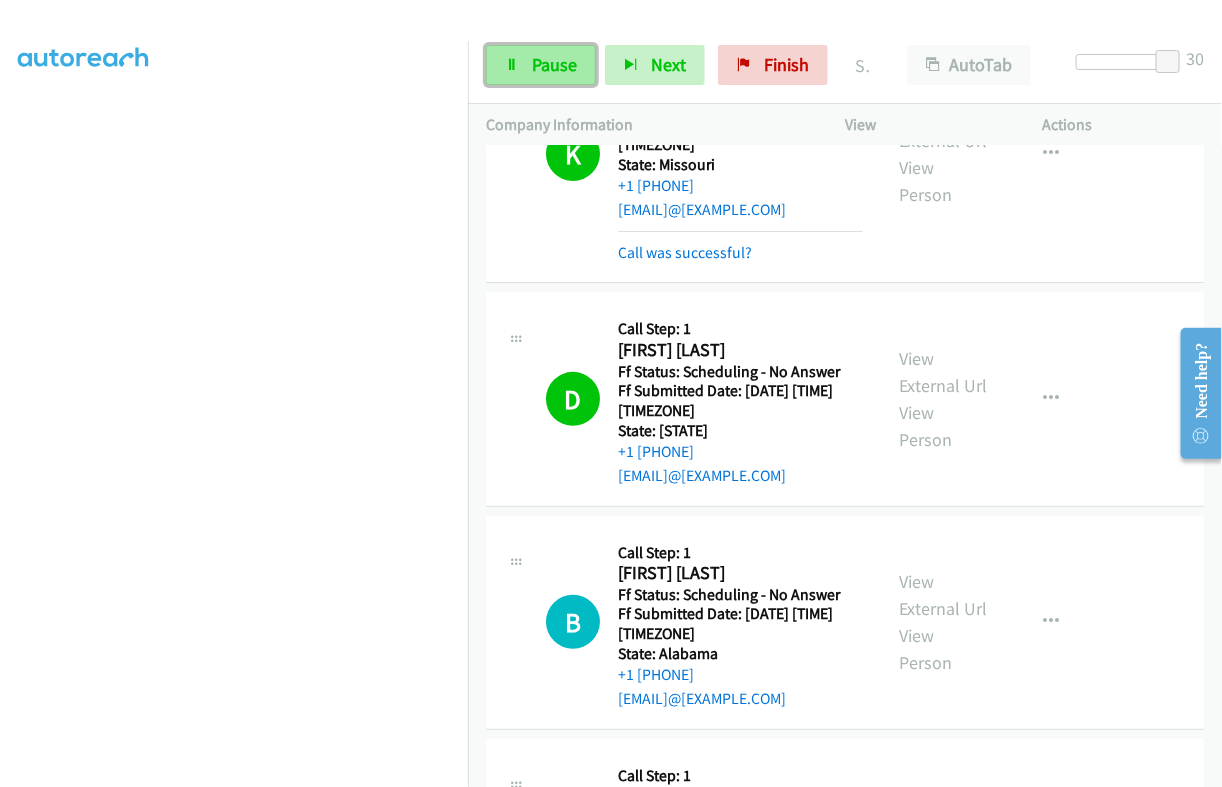 click on "Pause" at bounding box center (554, 64) 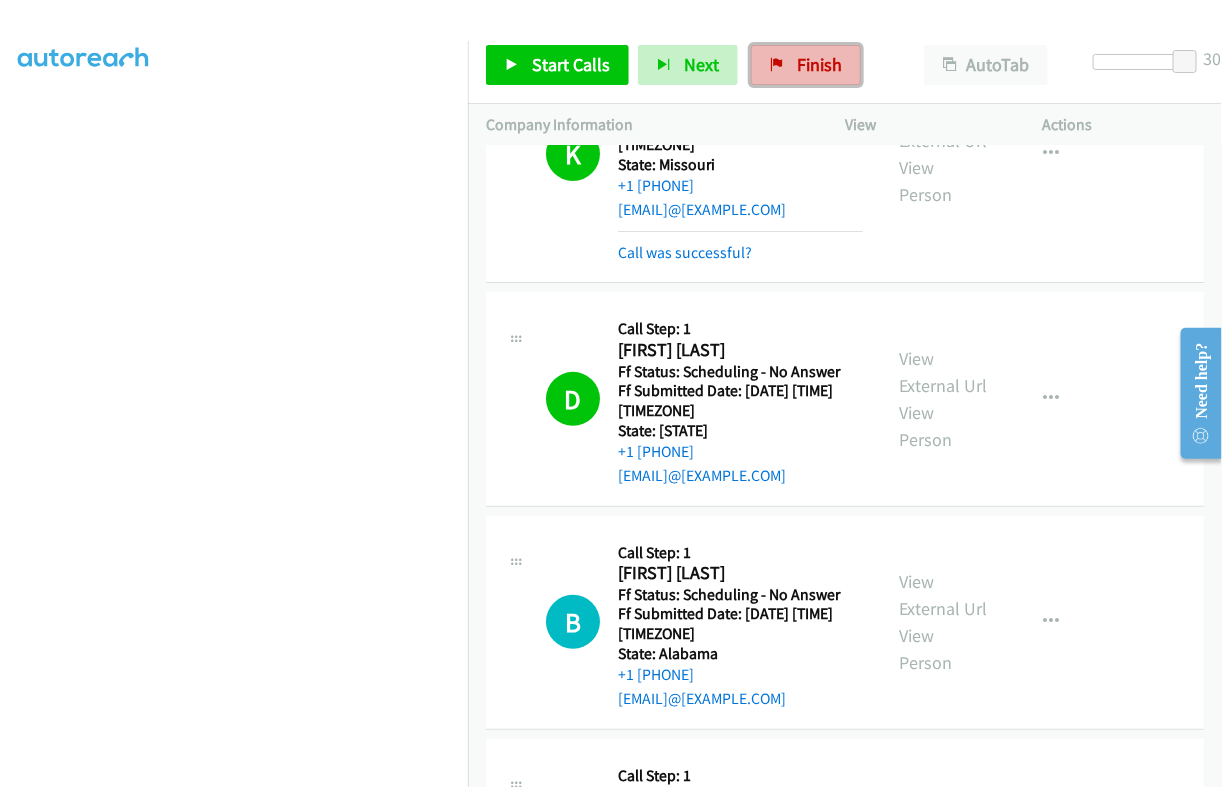 click on "Finish" at bounding box center (819, 64) 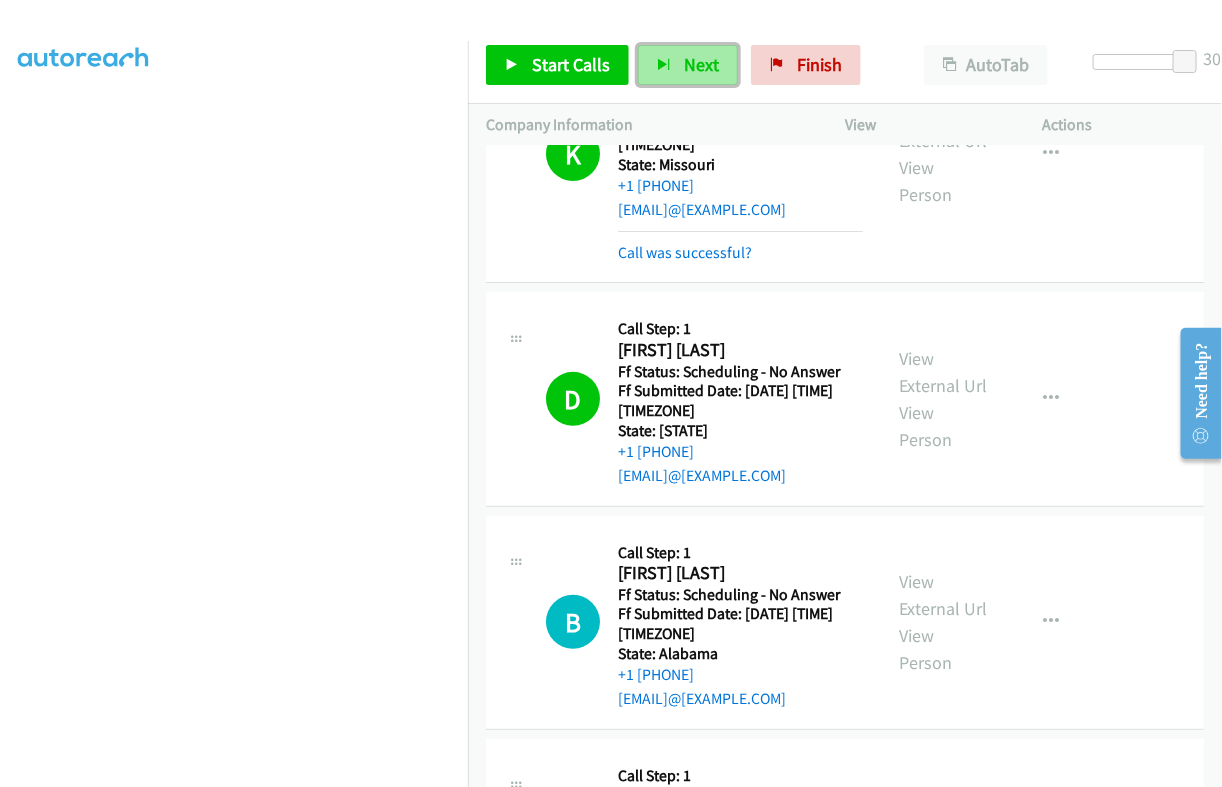 click on "Next" at bounding box center [688, 65] 